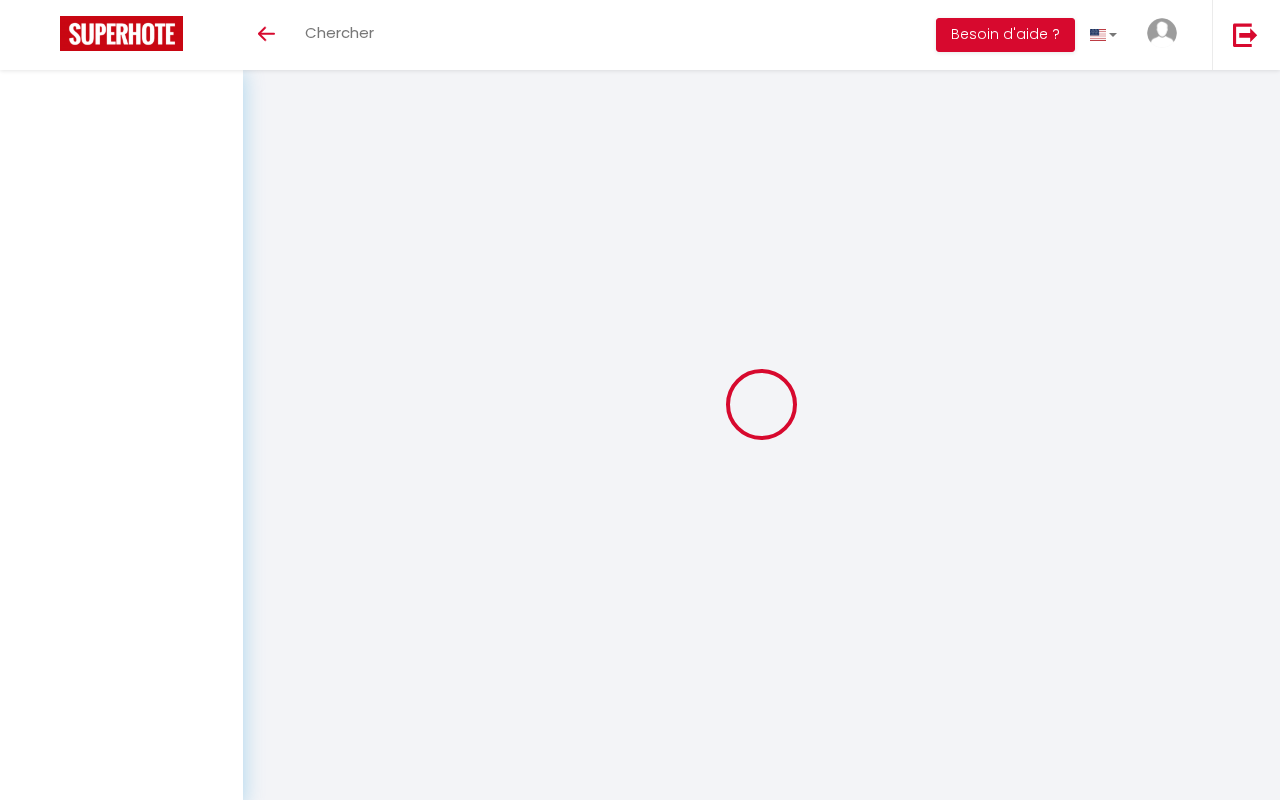 scroll, scrollTop: 1, scrollLeft: 0, axis: vertical 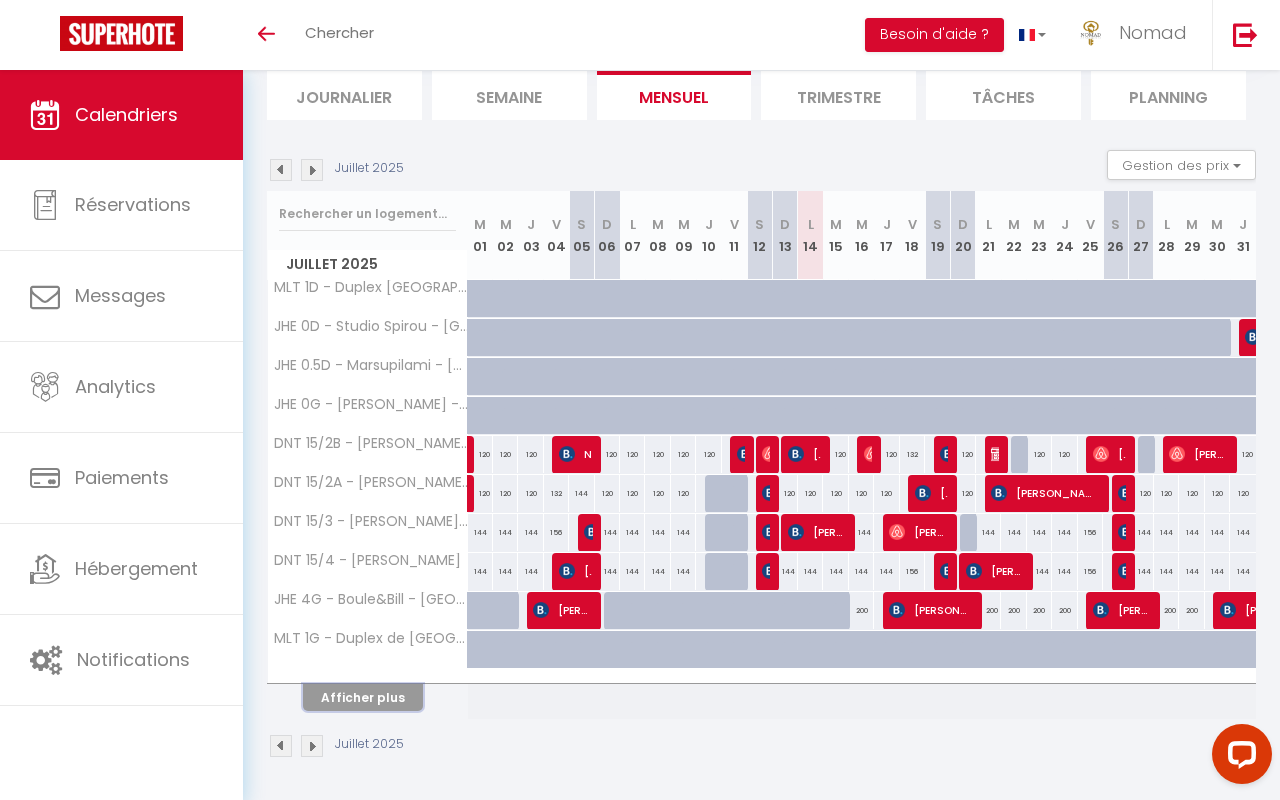 click on "Afficher plus" at bounding box center (363, 697) 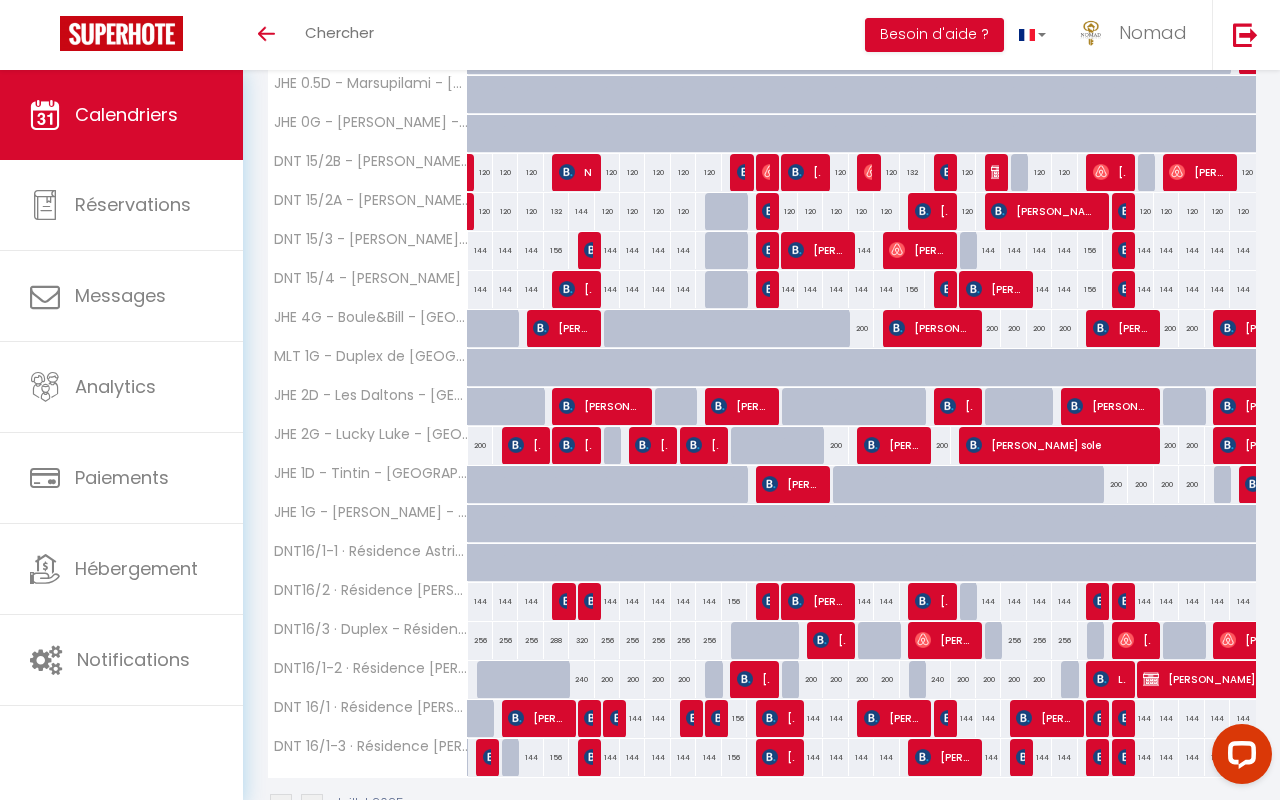 scroll, scrollTop: 479, scrollLeft: 0, axis: vertical 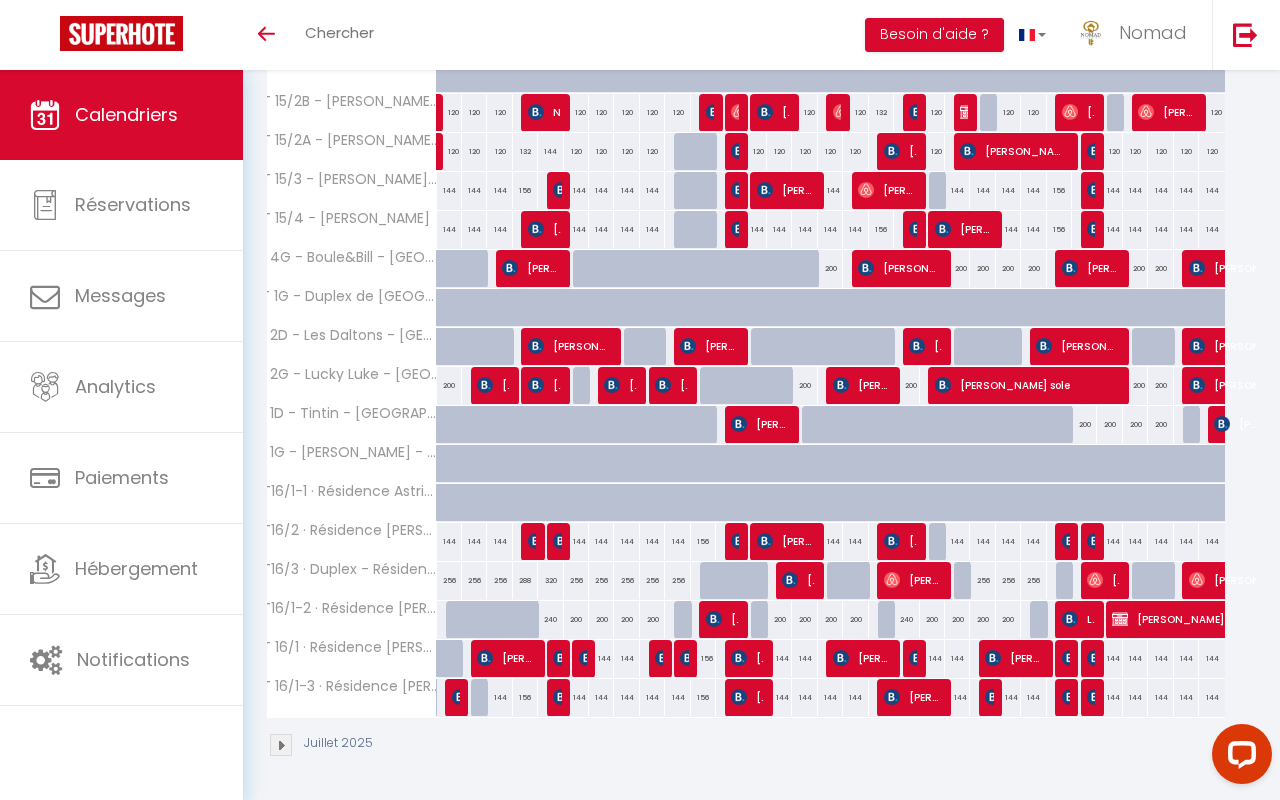 click on "144" at bounding box center [779, 658] 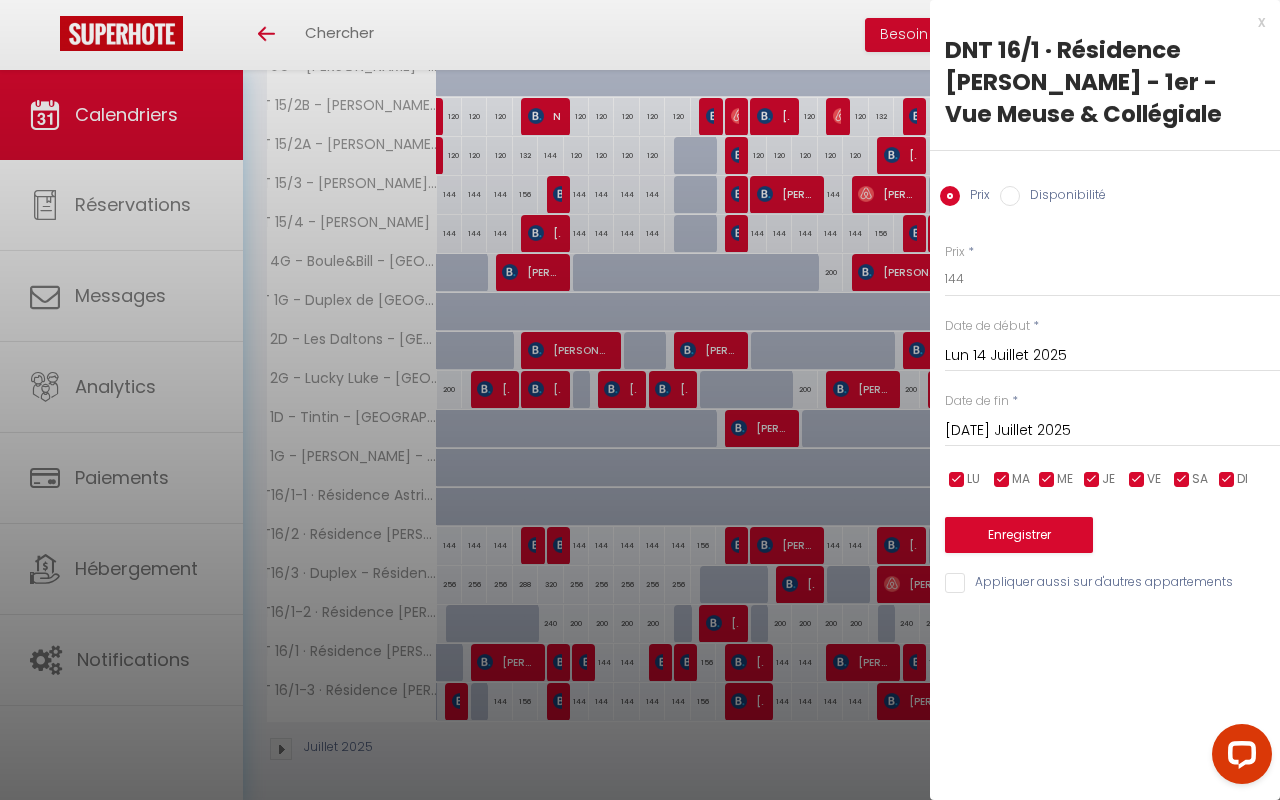 click on "Disponibilité" at bounding box center [1010, 196] 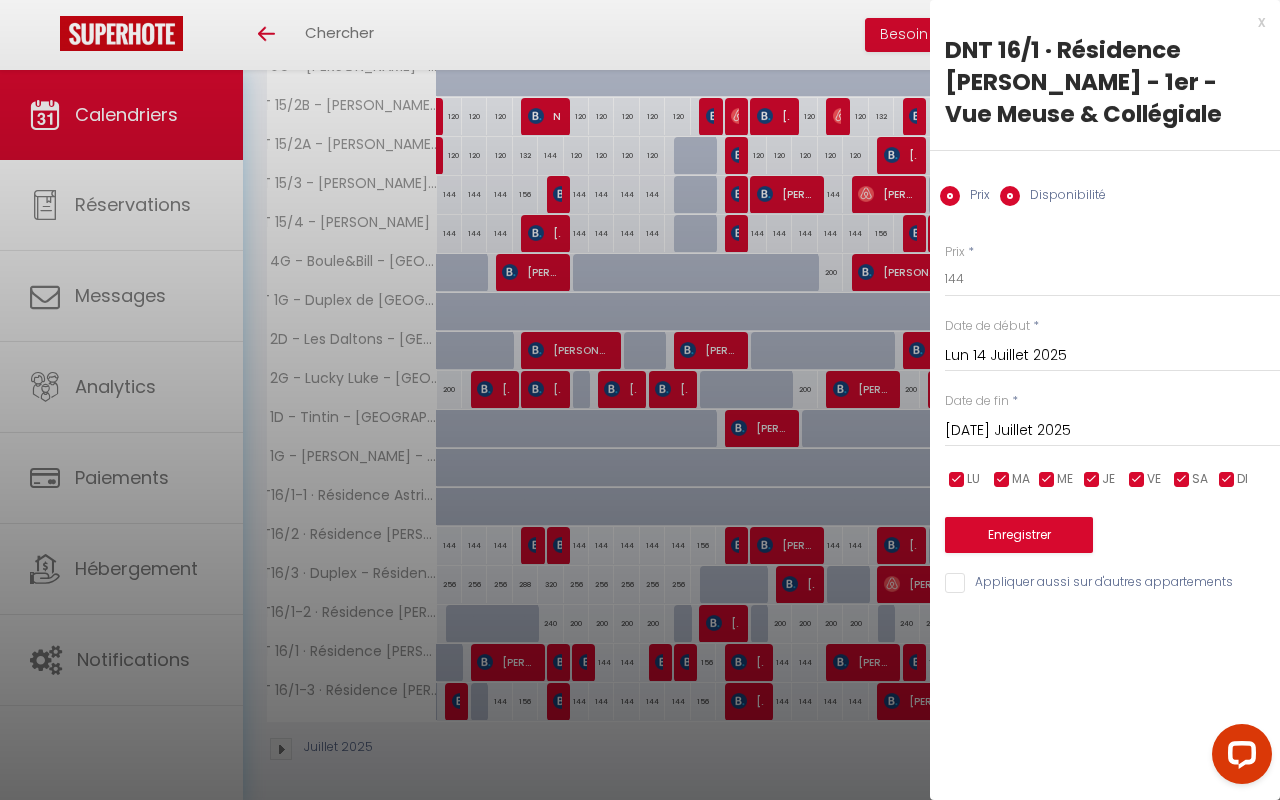 radio on "false" 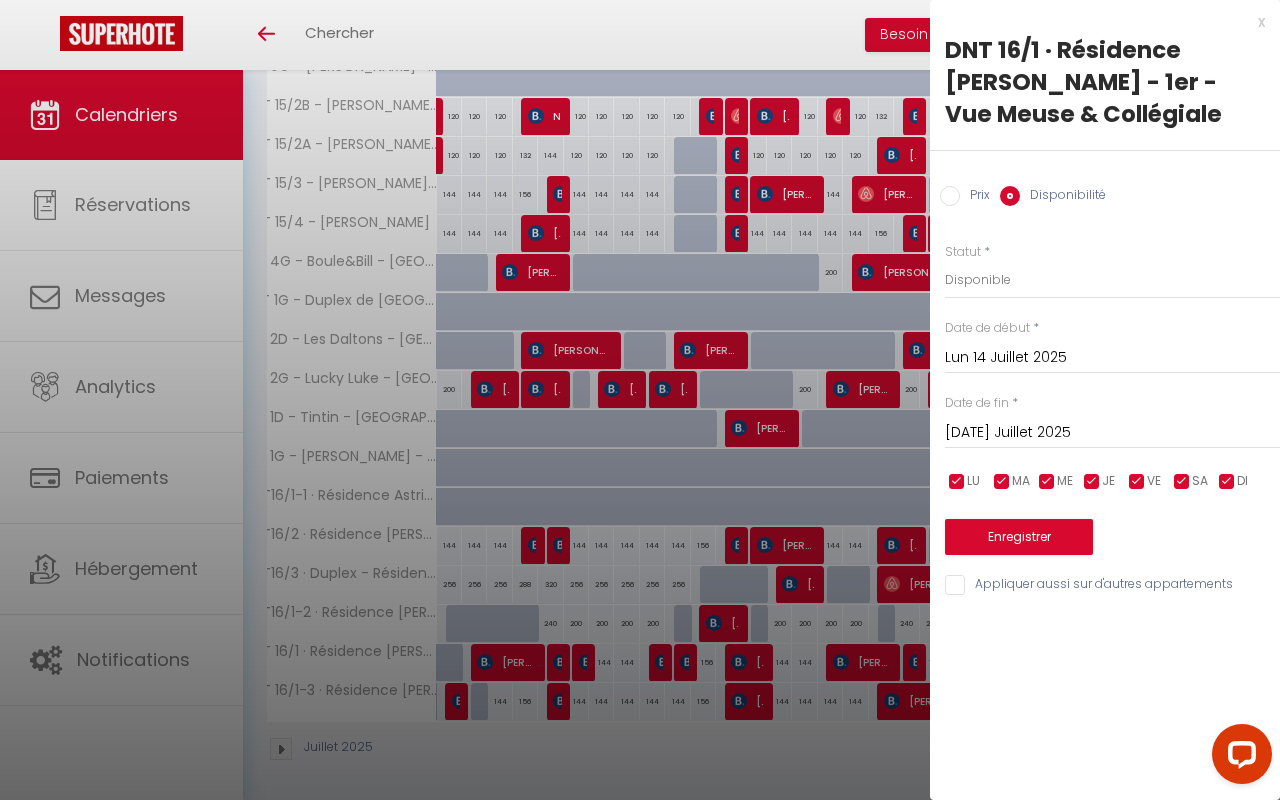 scroll, scrollTop: 467, scrollLeft: 0, axis: vertical 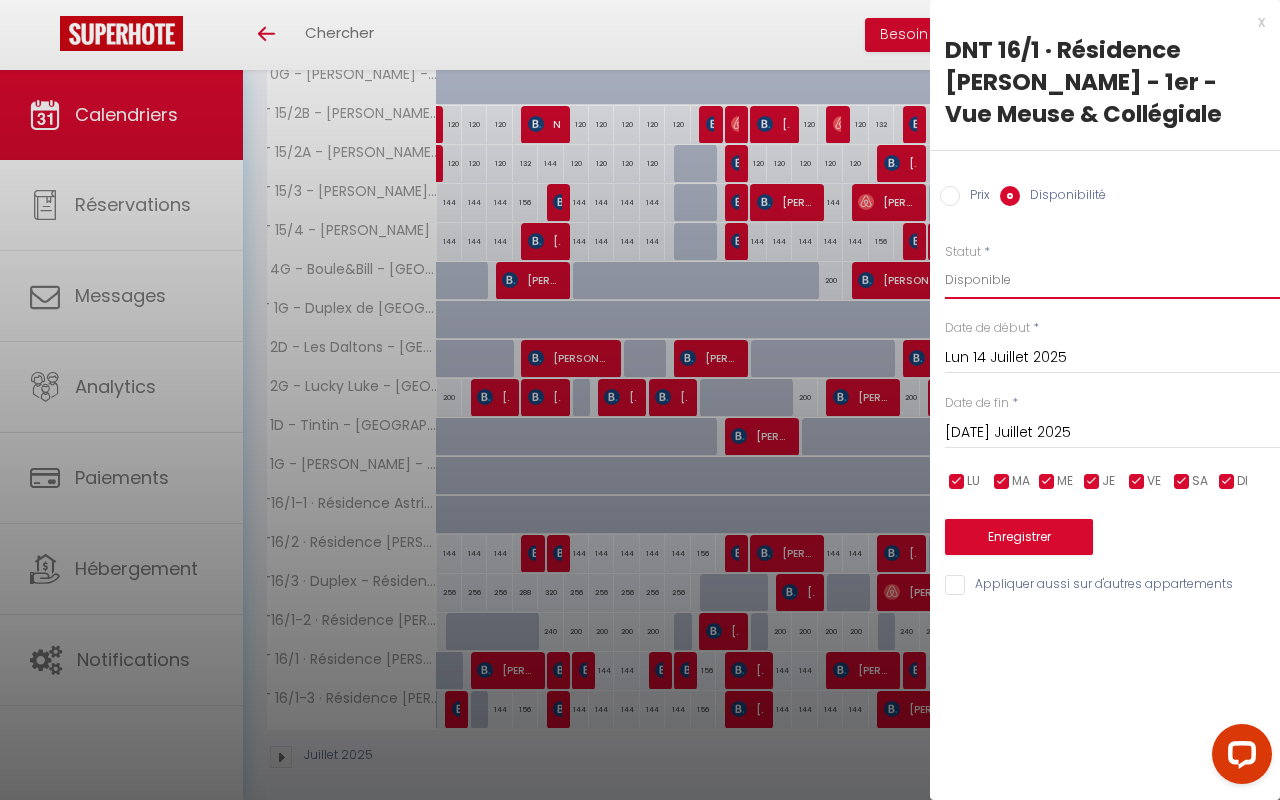 click on "Disponible
Indisponible" at bounding box center (1112, 280) 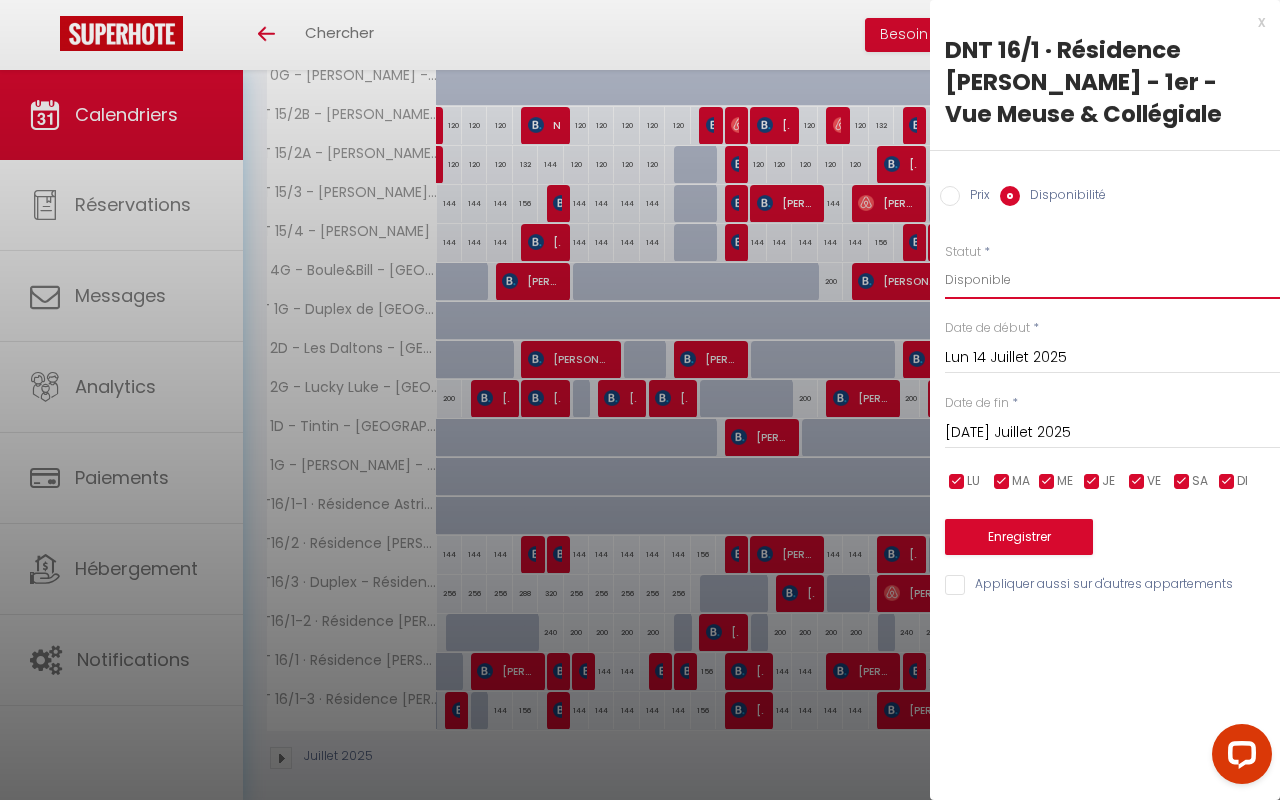 select on "0" 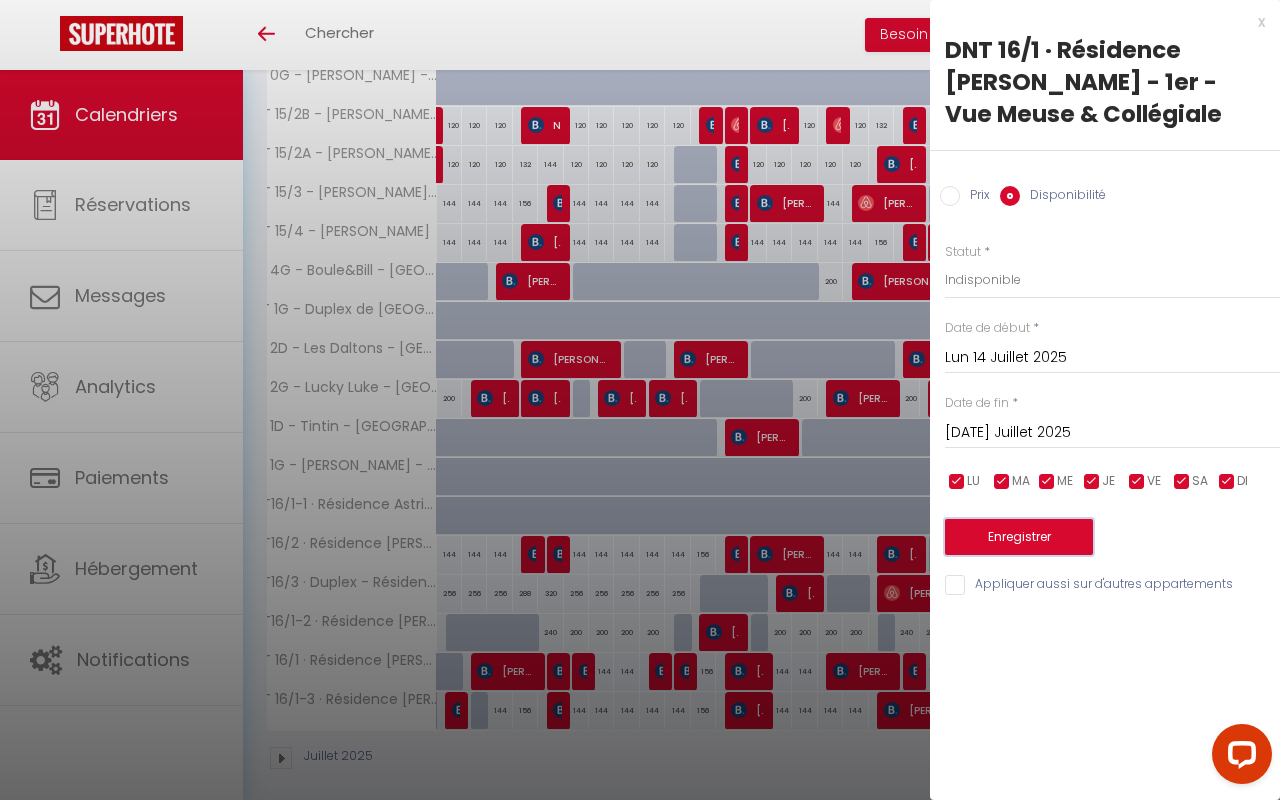click on "Enregistrer" at bounding box center [1019, 537] 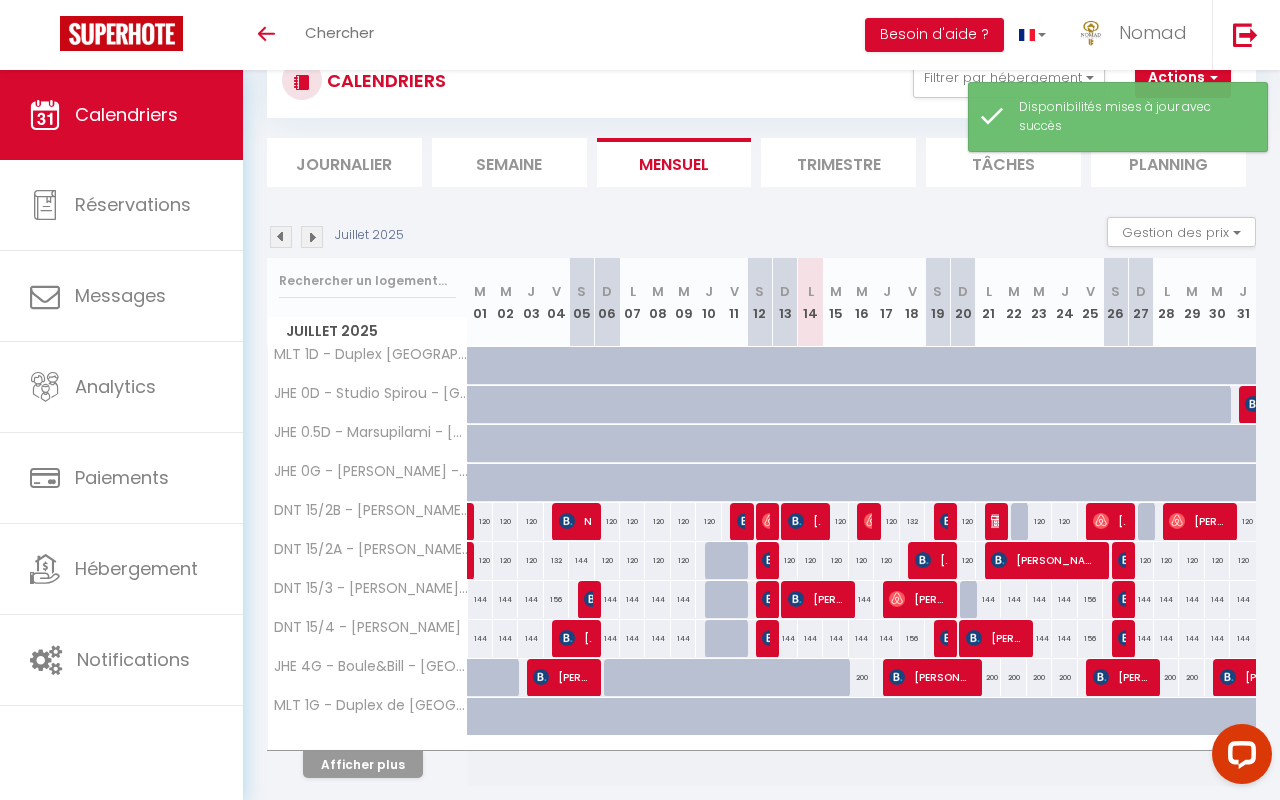 scroll, scrollTop: 138, scrollLeft: 0, axis: vertical 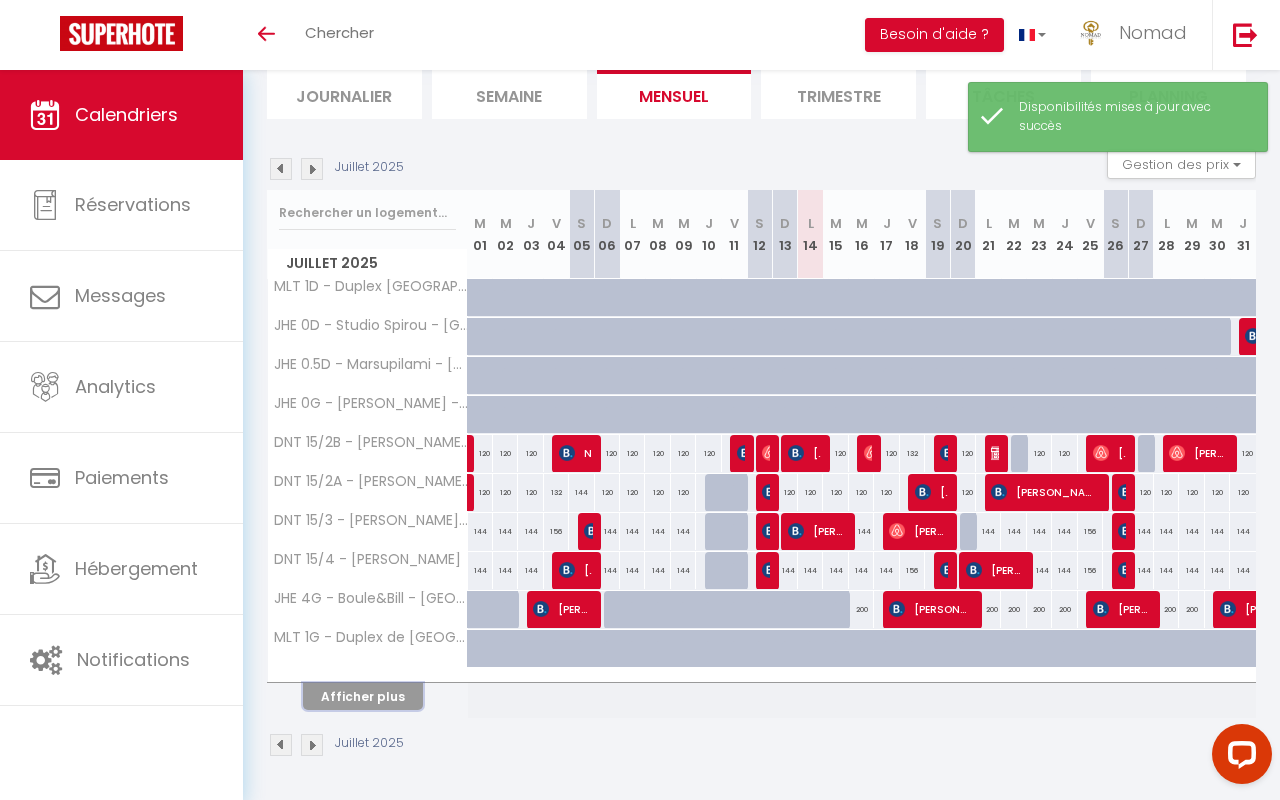 click on "Afficher plus" at bounding box center (363, 696) 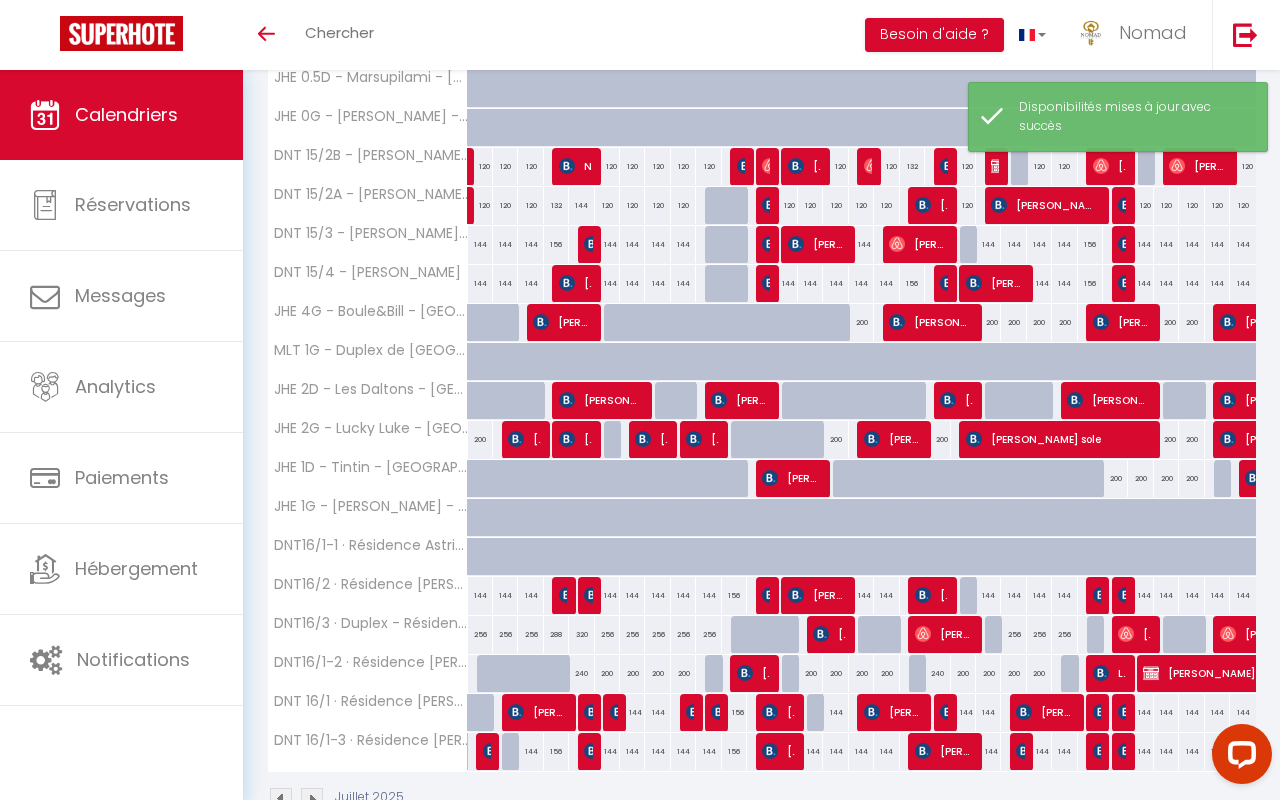 scroll, scrollTop: 479, scrollLeft: 0, axis: vertical 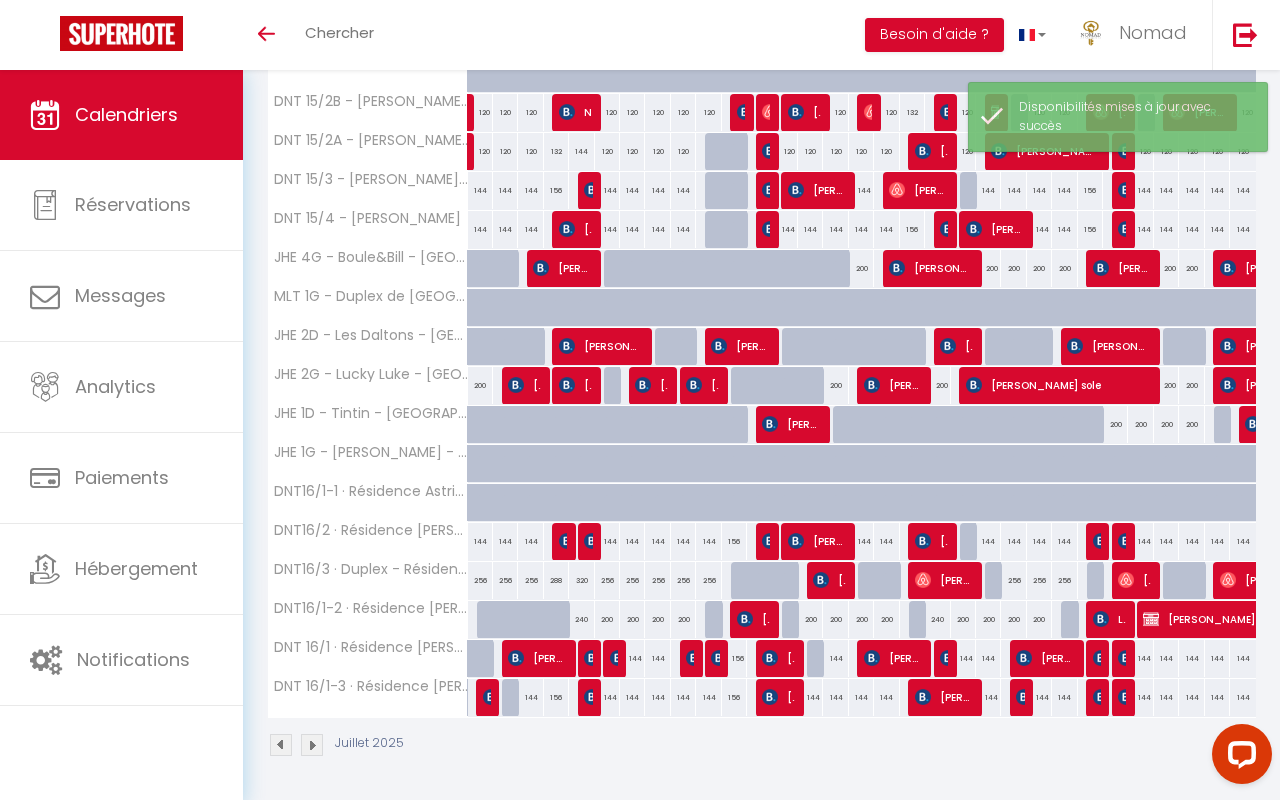 click on "144" at bounding box center (810, 697) 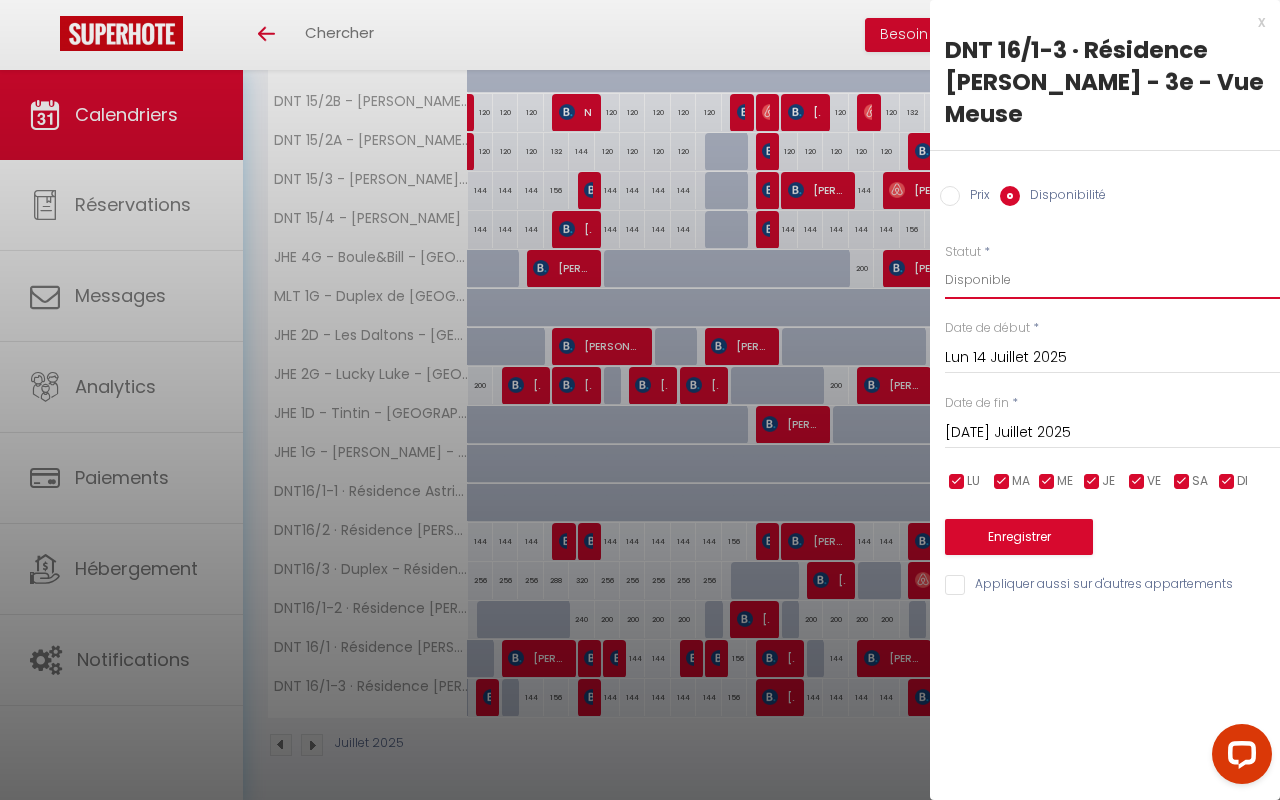 click on "Disponible
Indisponible" at bounding box center (1112, 280) 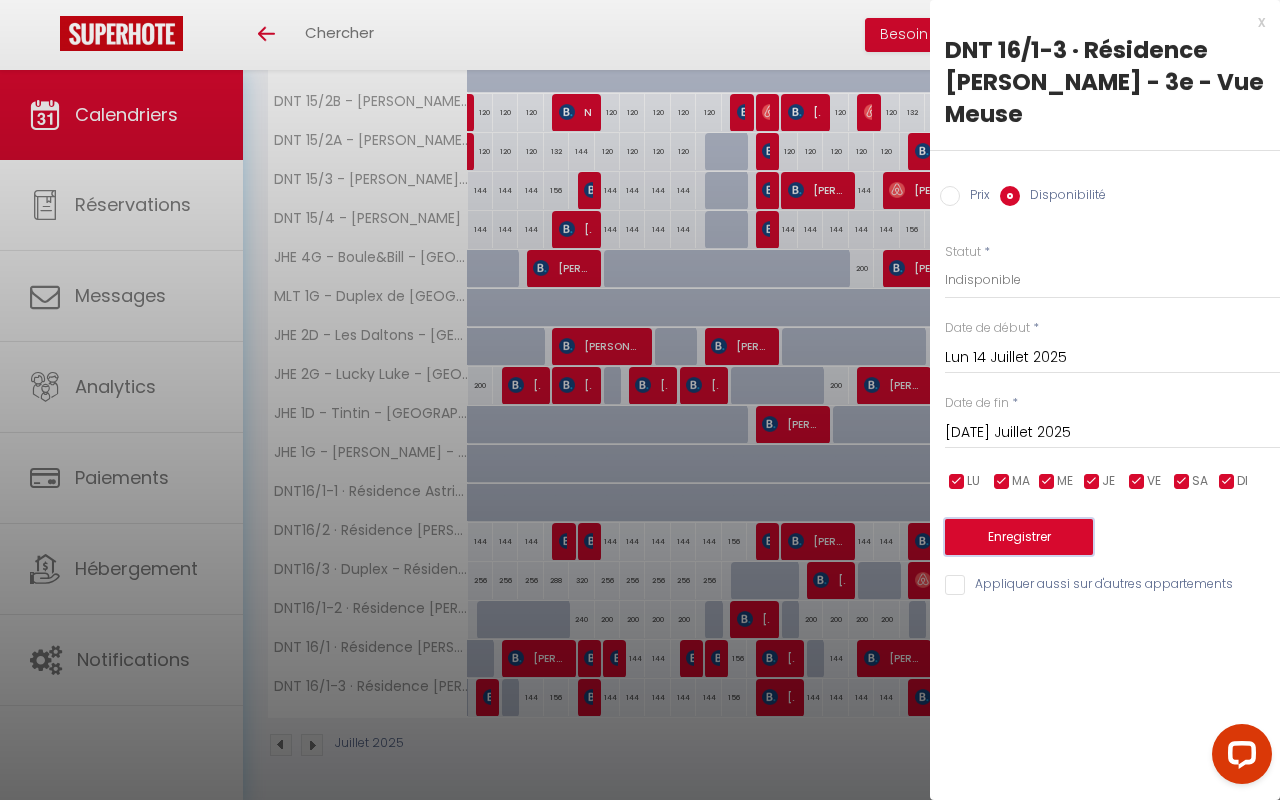 click on "Enregistrer" at bounding box center [1019, 537] 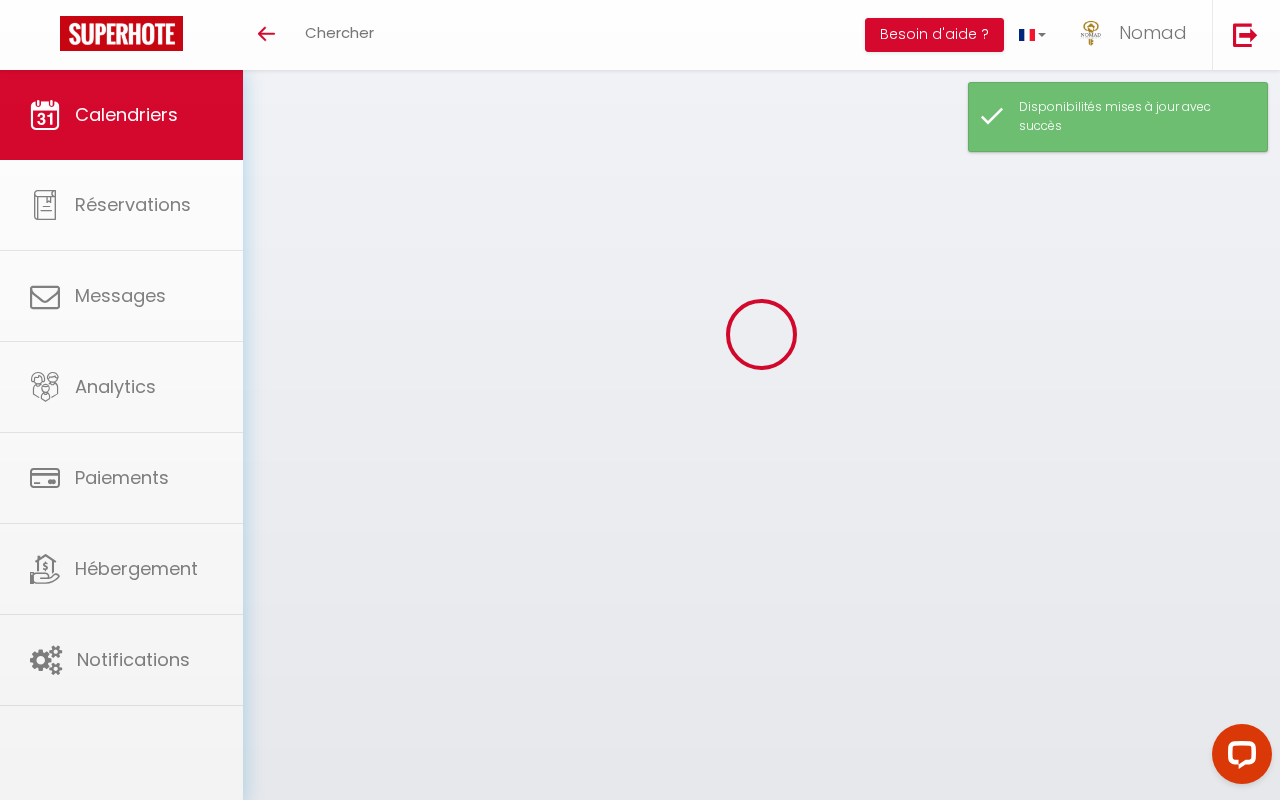 scroll, scrollTop: 138, scrollLeft: 0, axis: vertical 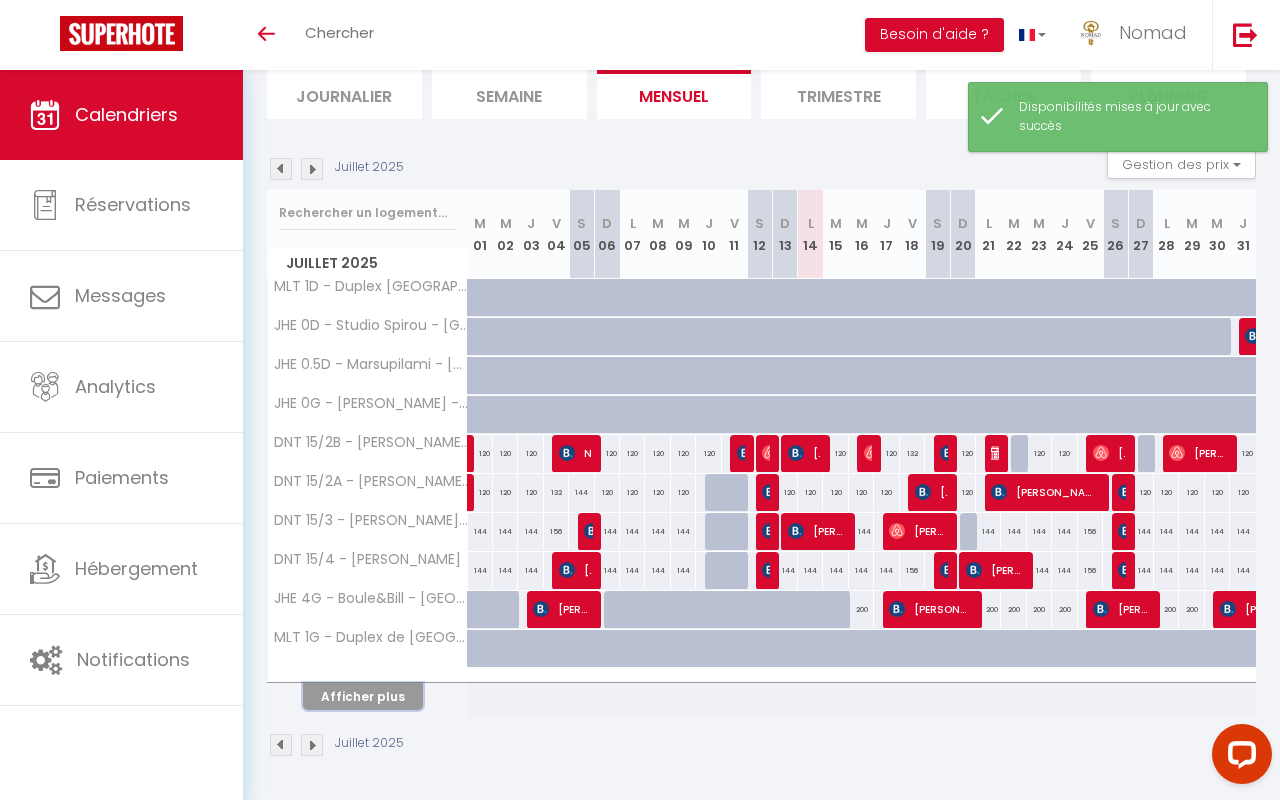 click on "Afficher plus" at bounding box center (363, 696) 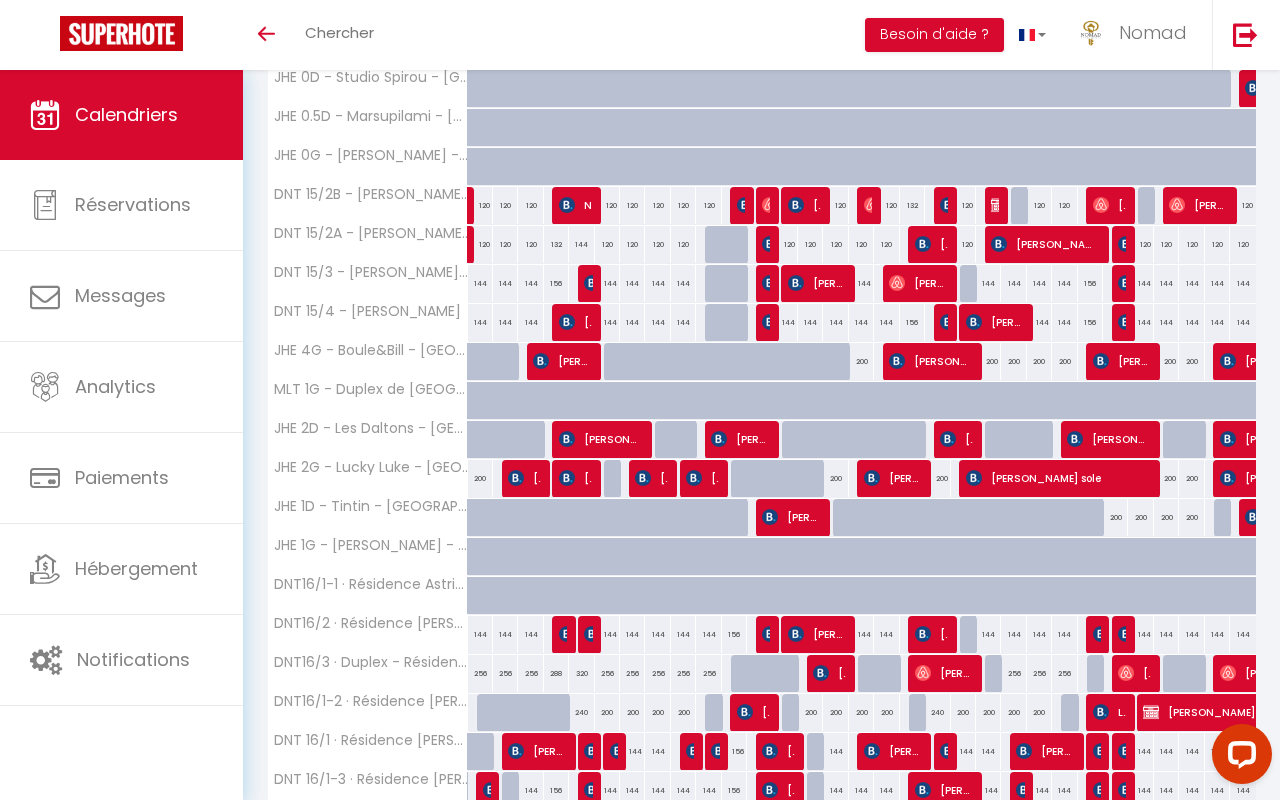 scroll, scrollTop: 390, scrollLeft: 0, axis: vertical 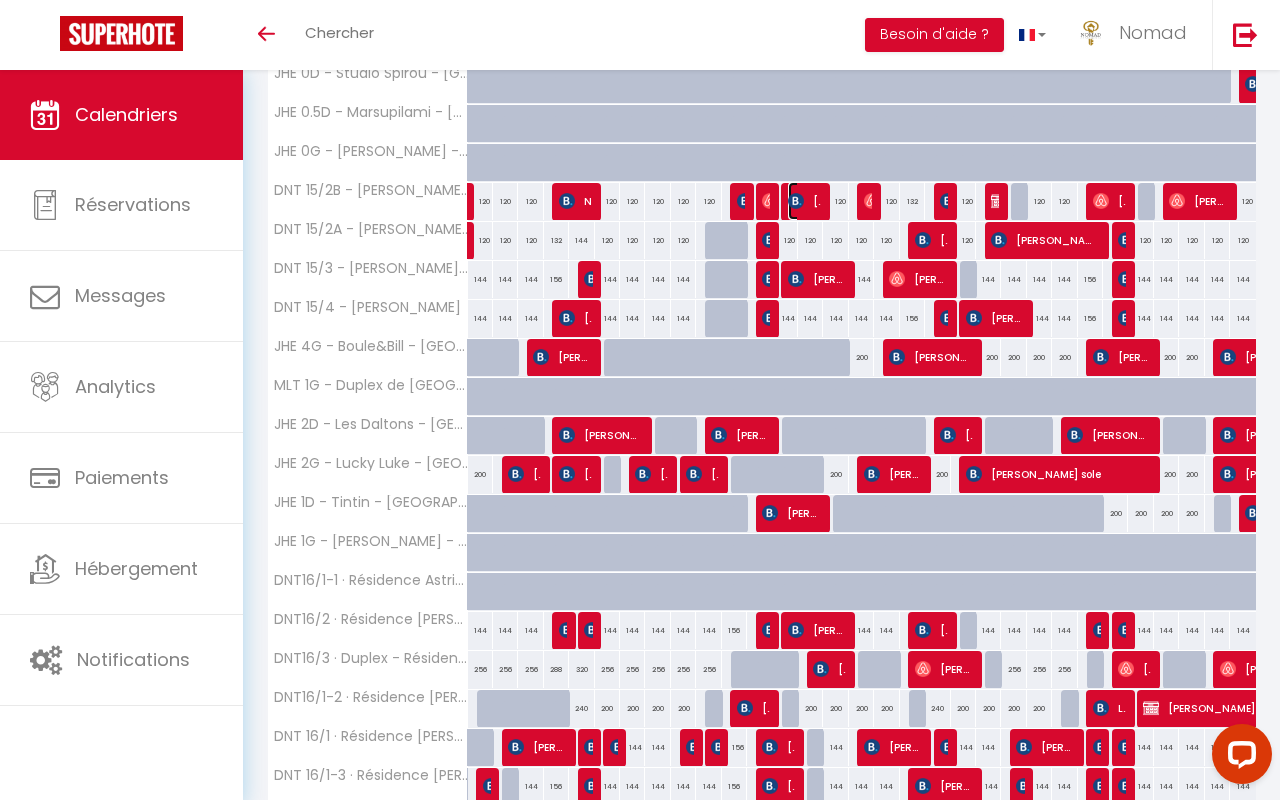 click on "[PERSON_NAME]" at bounding box center (804, 201) 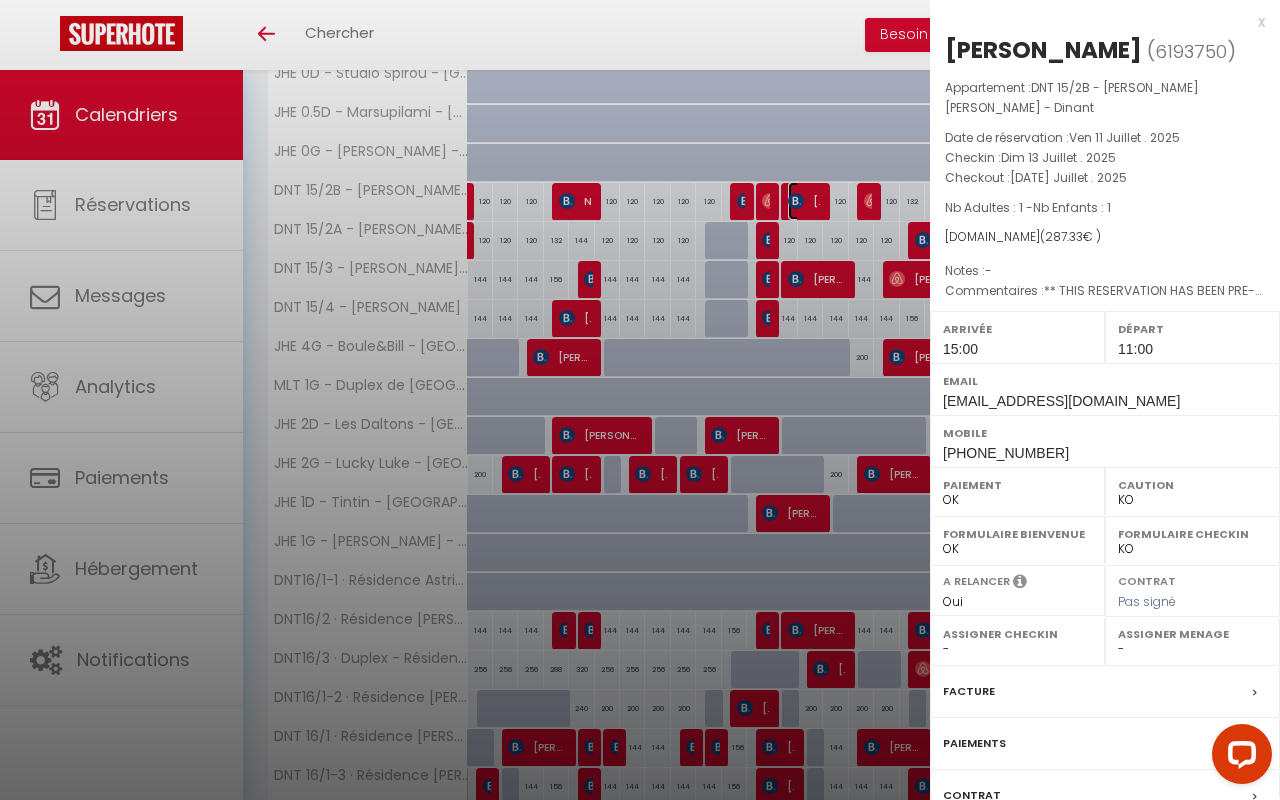 select on "21644" 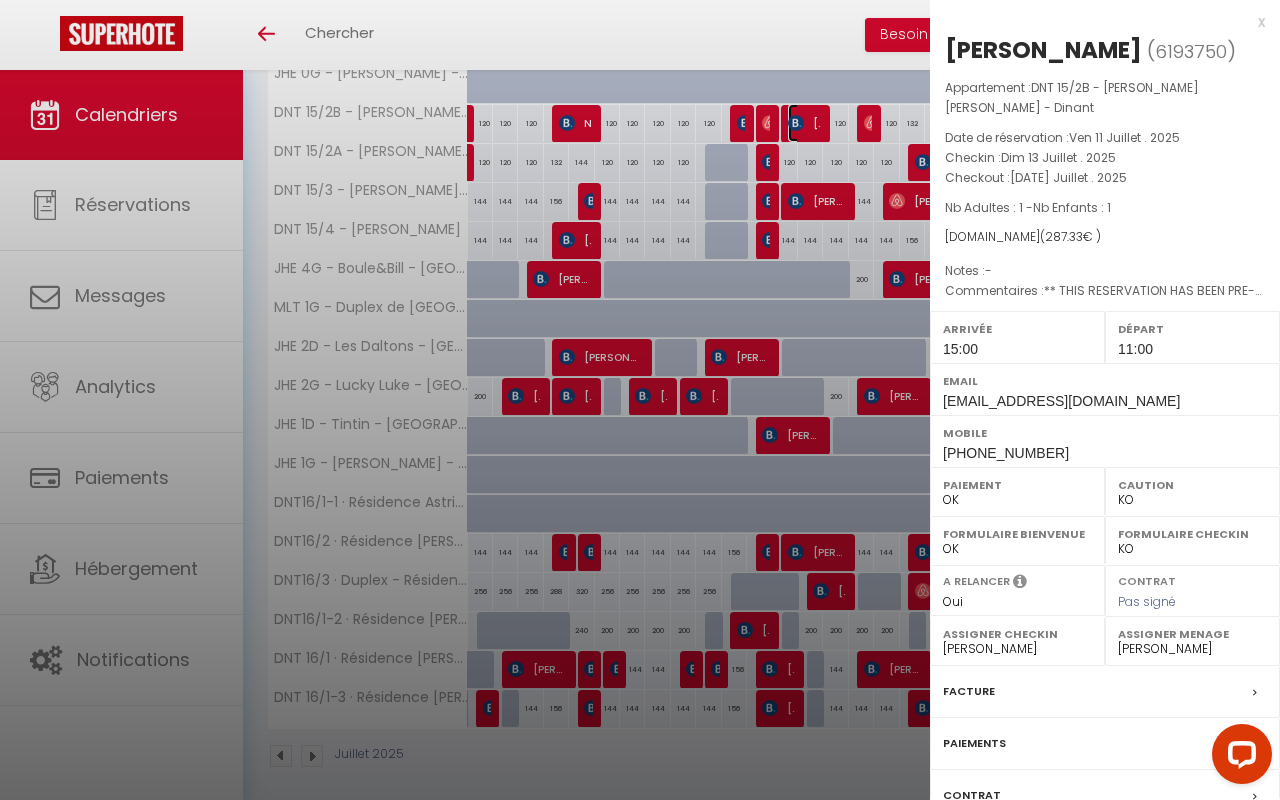 scroll, scrollTop: 479, scrollLeft: 0, axis: vertical 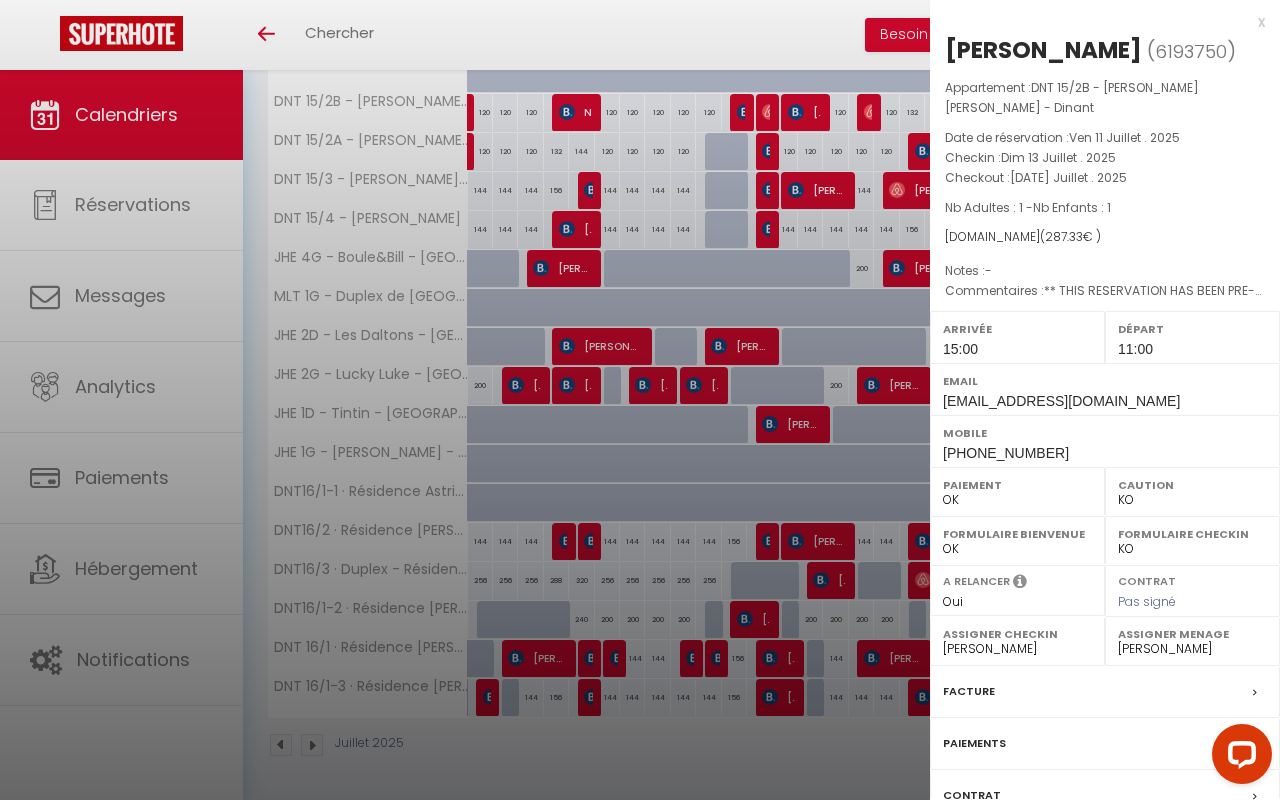 click at bounding box center [640, 400] 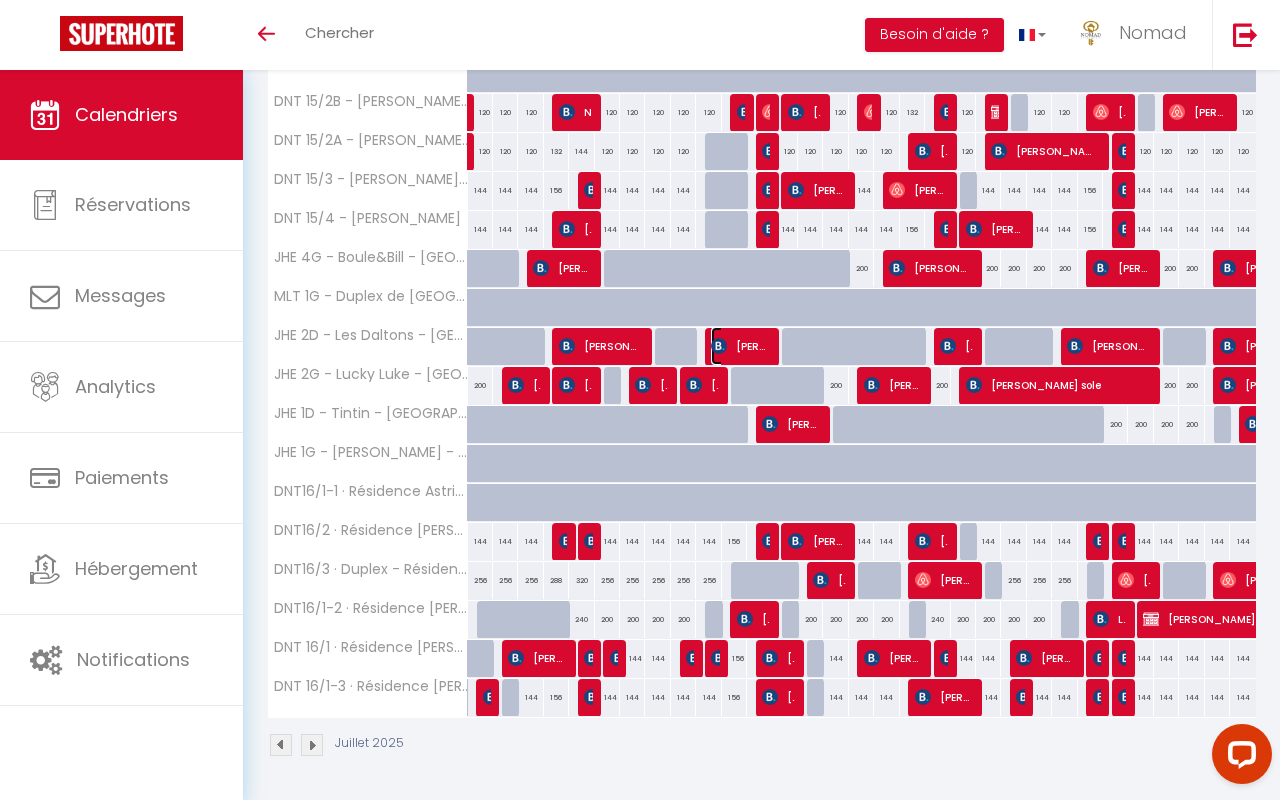 click on "[PERSON_NAME]" at bounding box center (740, 346) 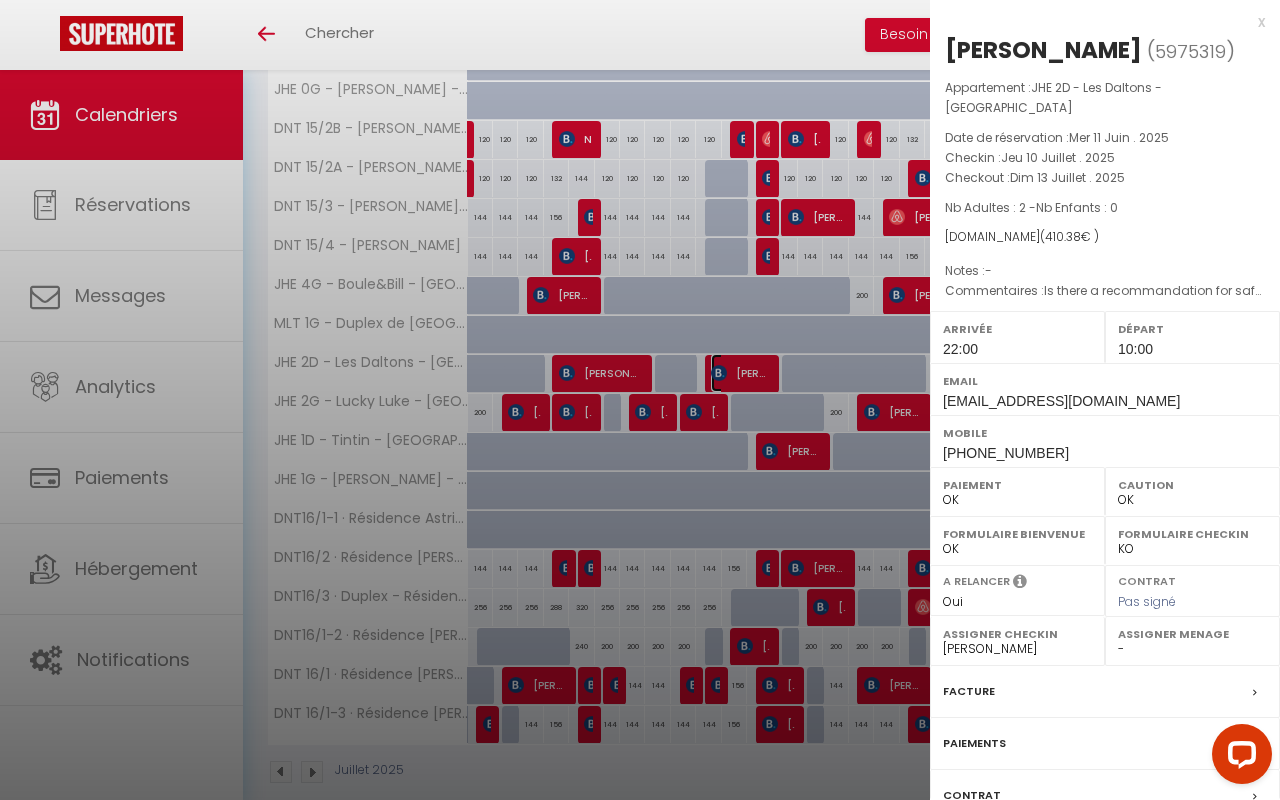 scroll, scrollTop: 479, scrollLeft: 0, axis: vertical 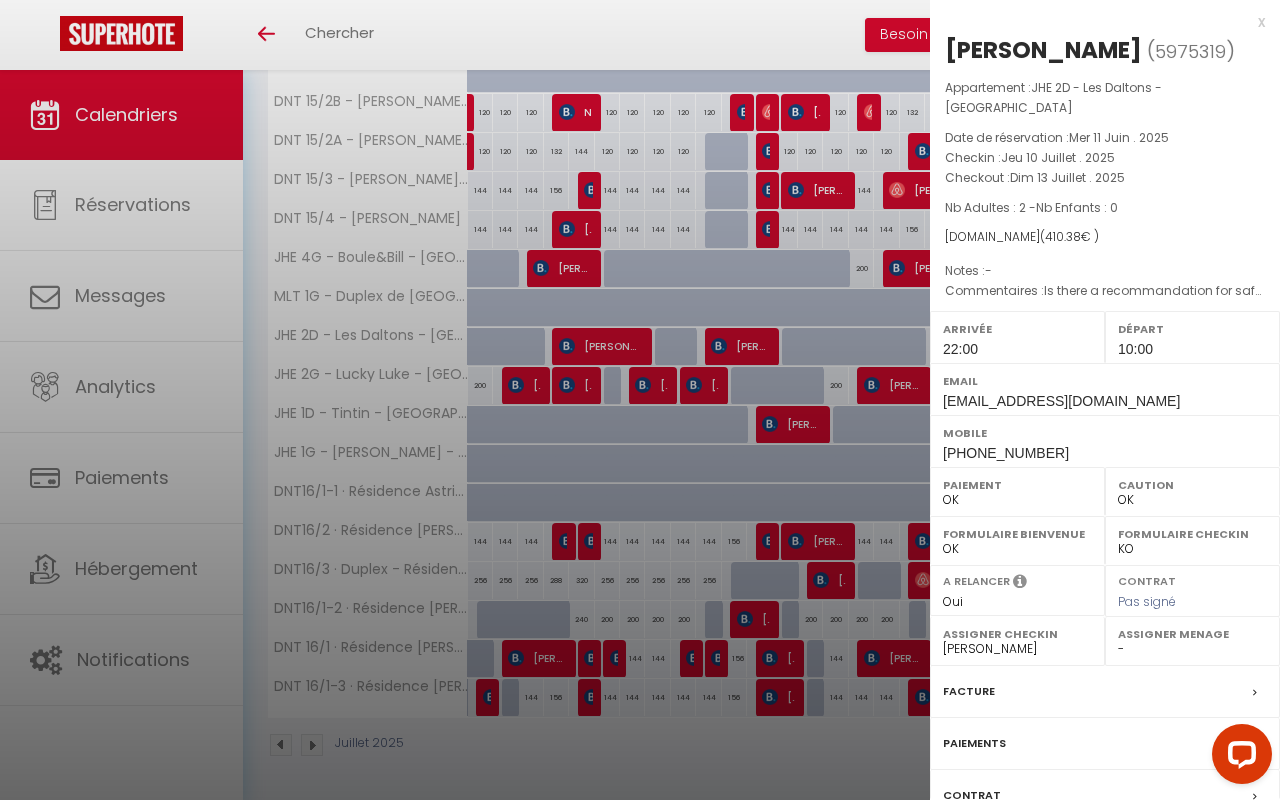 click at bounding box center (640, 400) 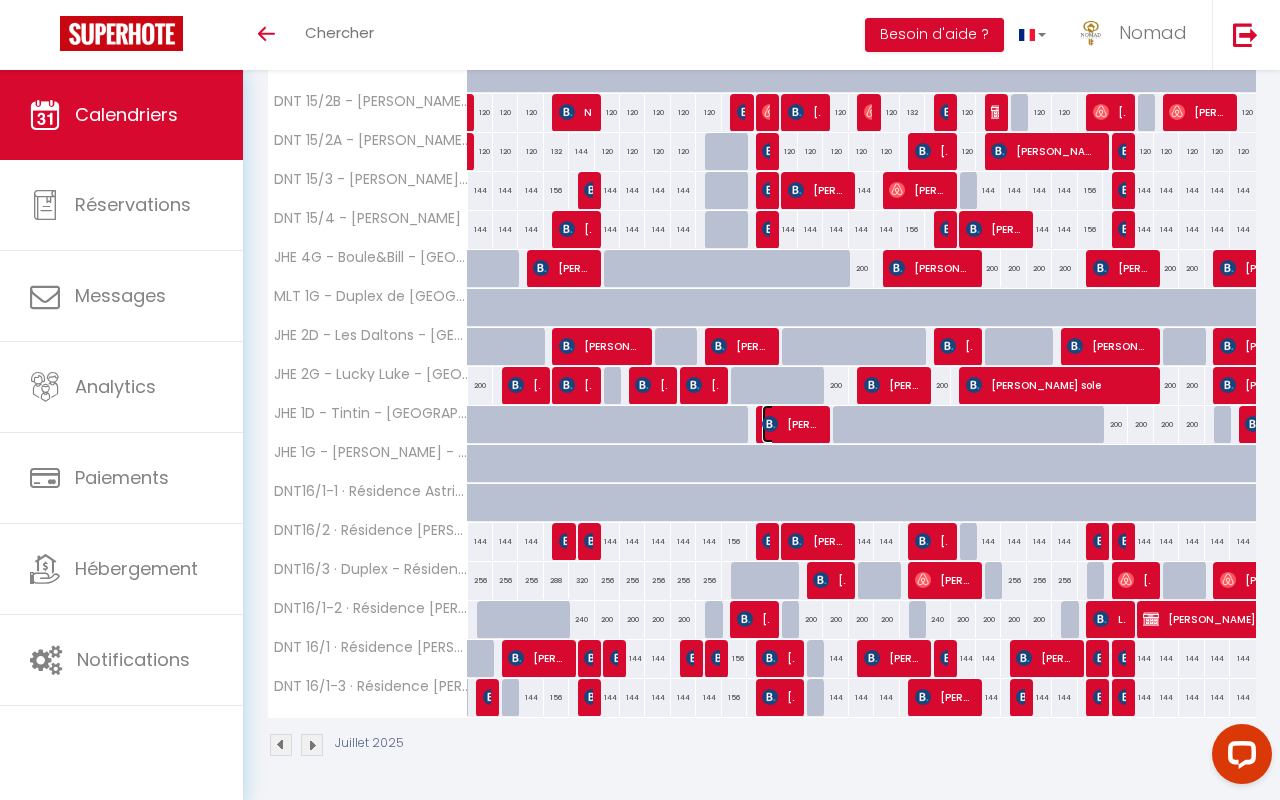 scroll, scrollTop: 0, scrollLeft: 1, axis: horizontal 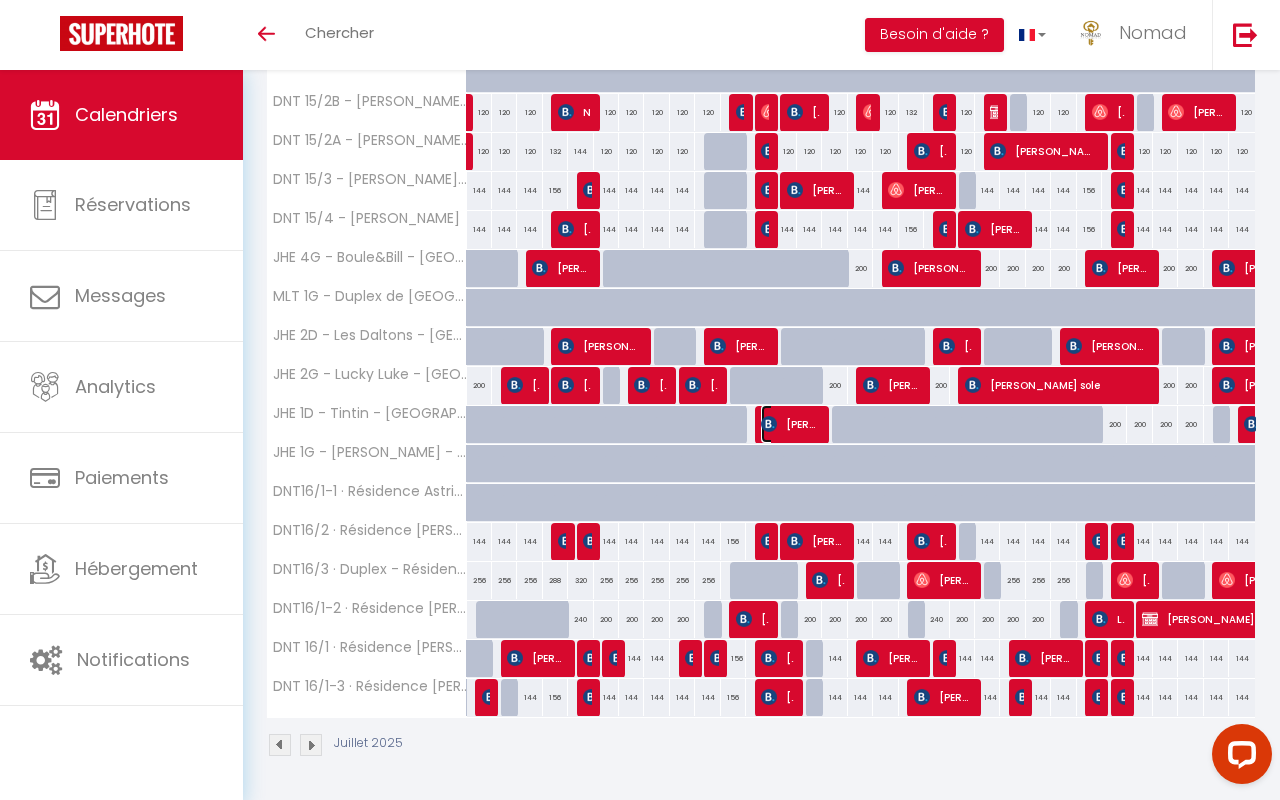 click on "[PERSON_NAME]" at bounding box center [790, 424] 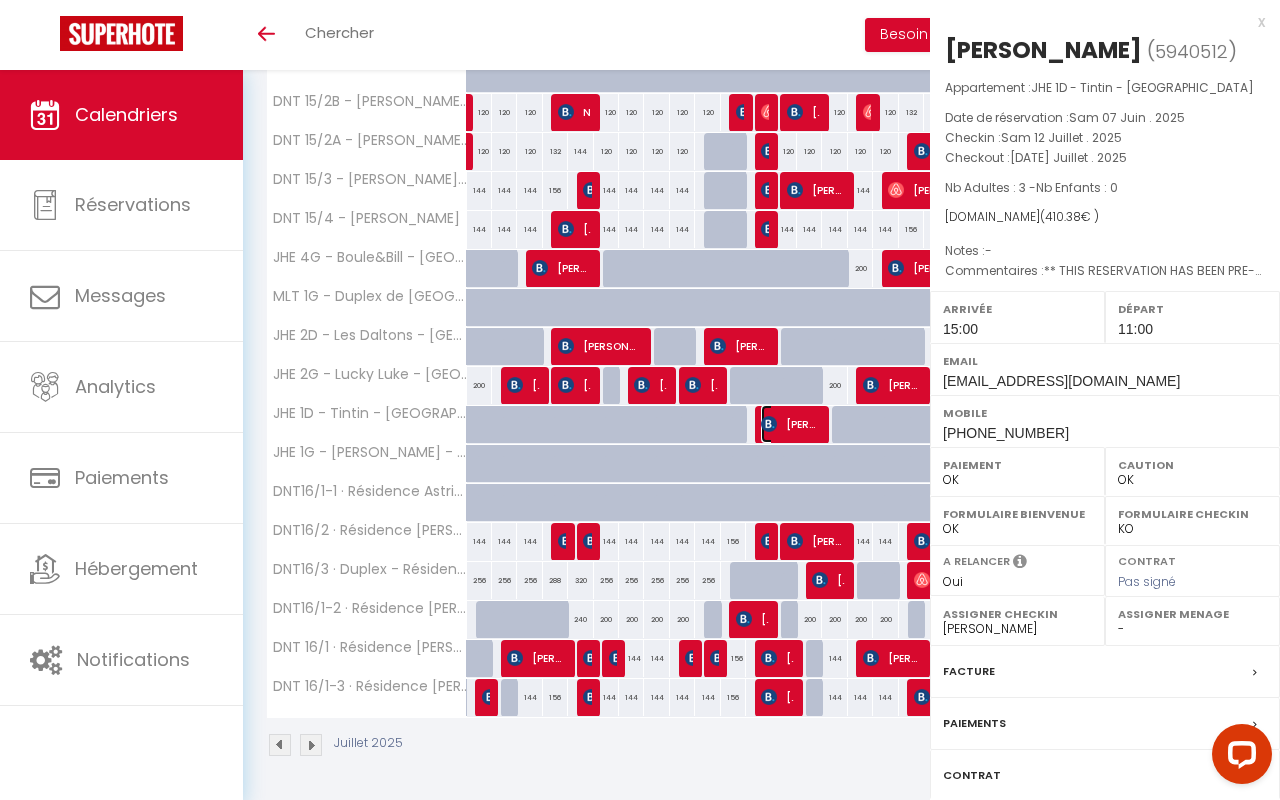 scroll, scrollTop: 0, scrollLeft: 0, axis: both 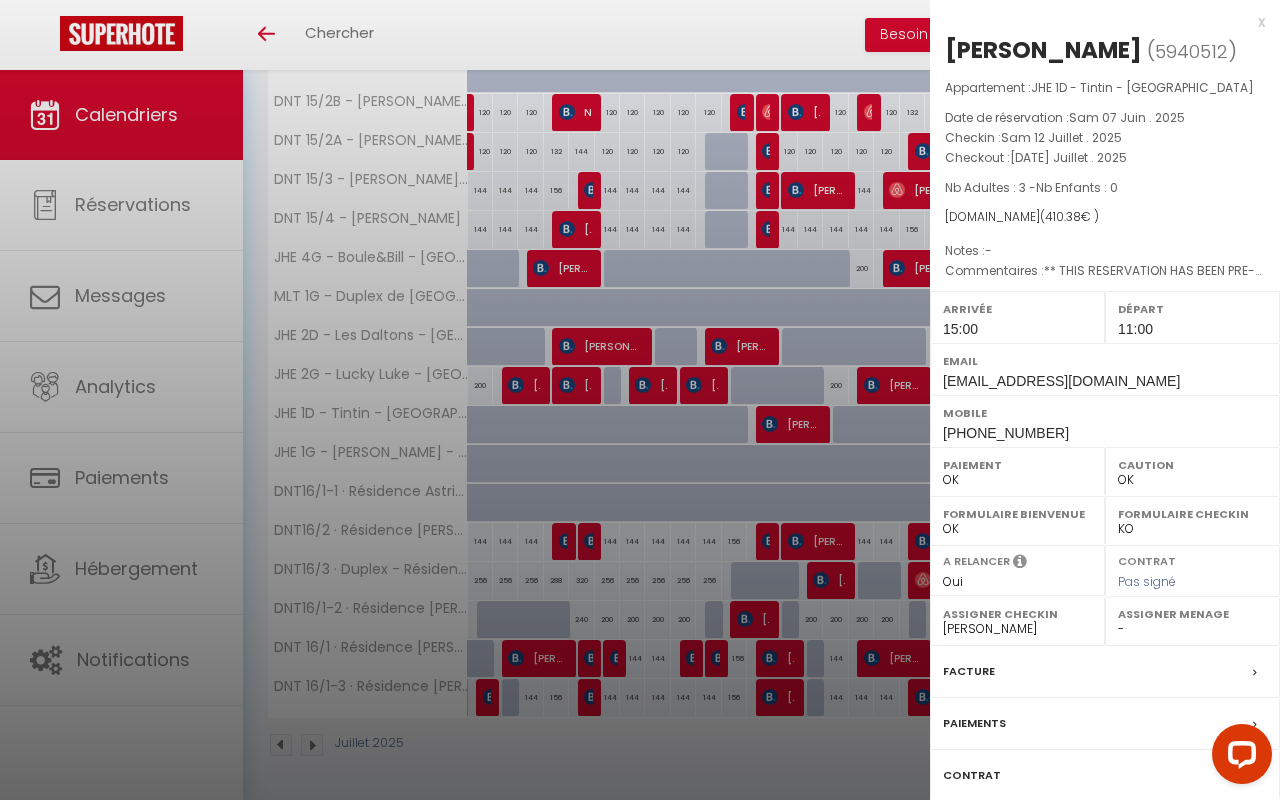 click at bounding box center (640, 400) 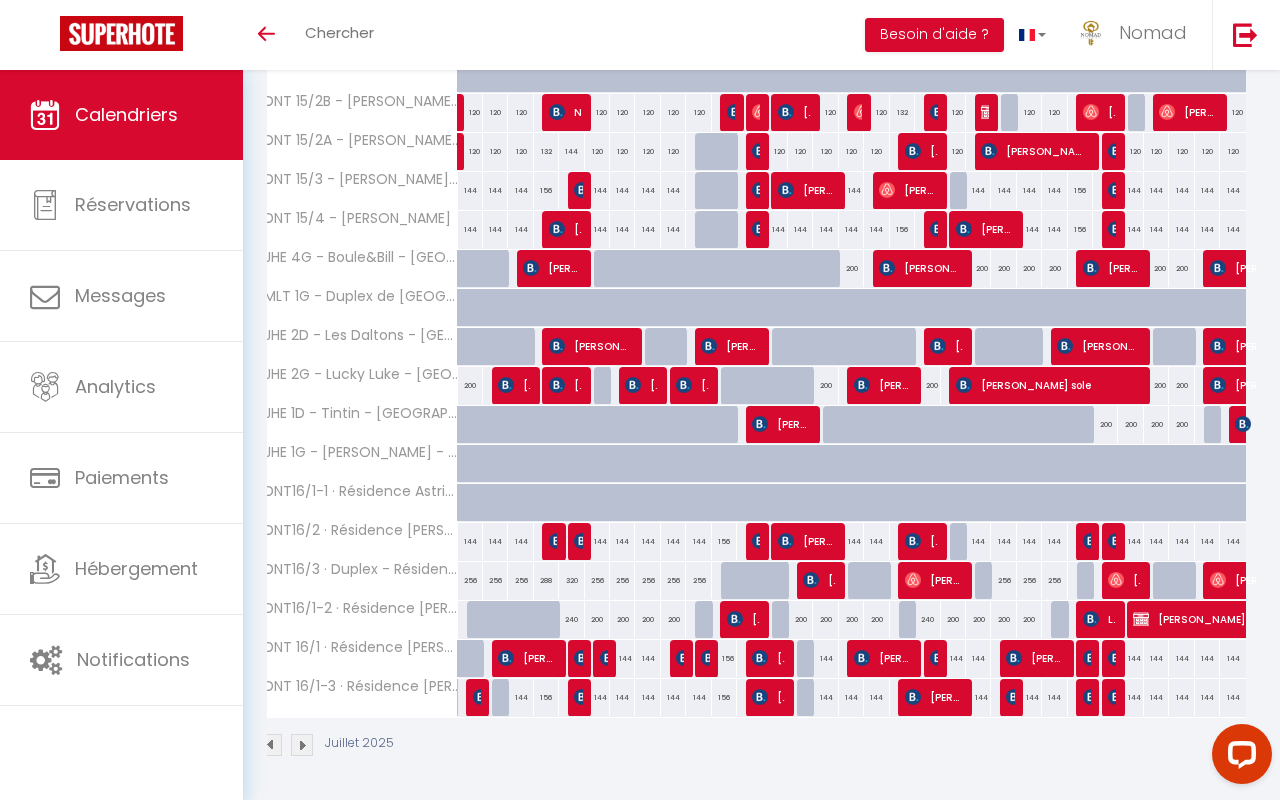 scroll, scrollTop: 0, scrollLeft: 11, axis: horizontal 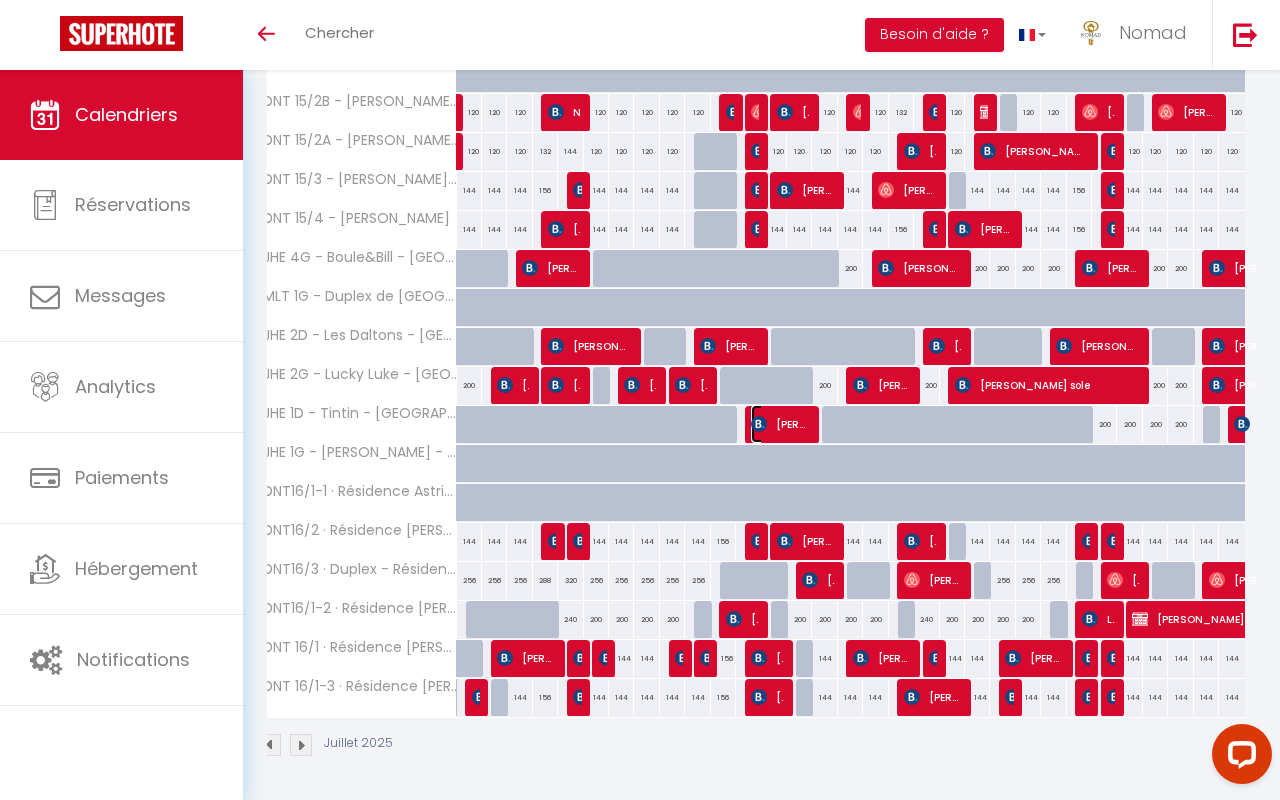 click on "[PERSON_NAME]" at bounding box center [780, 424] 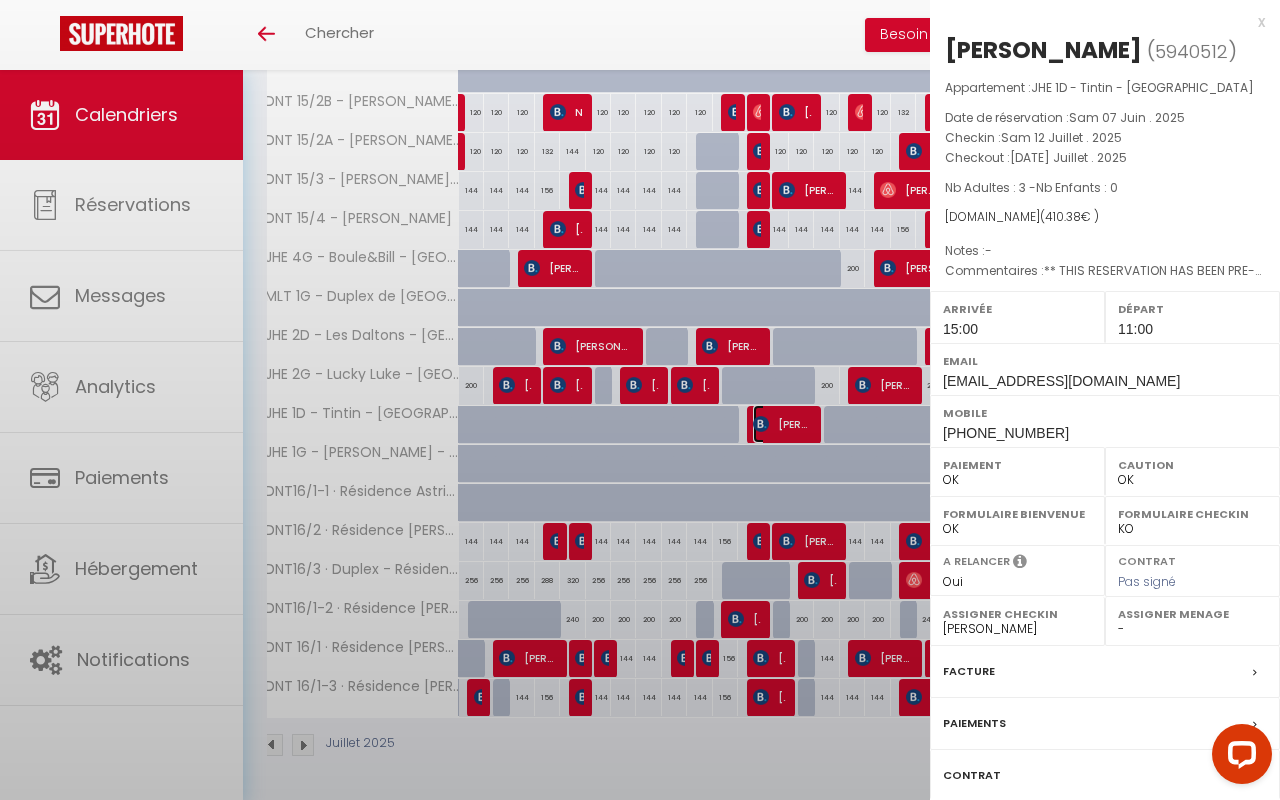 scroll, scrollTop: 0, scrollLeft: 0, axis: both 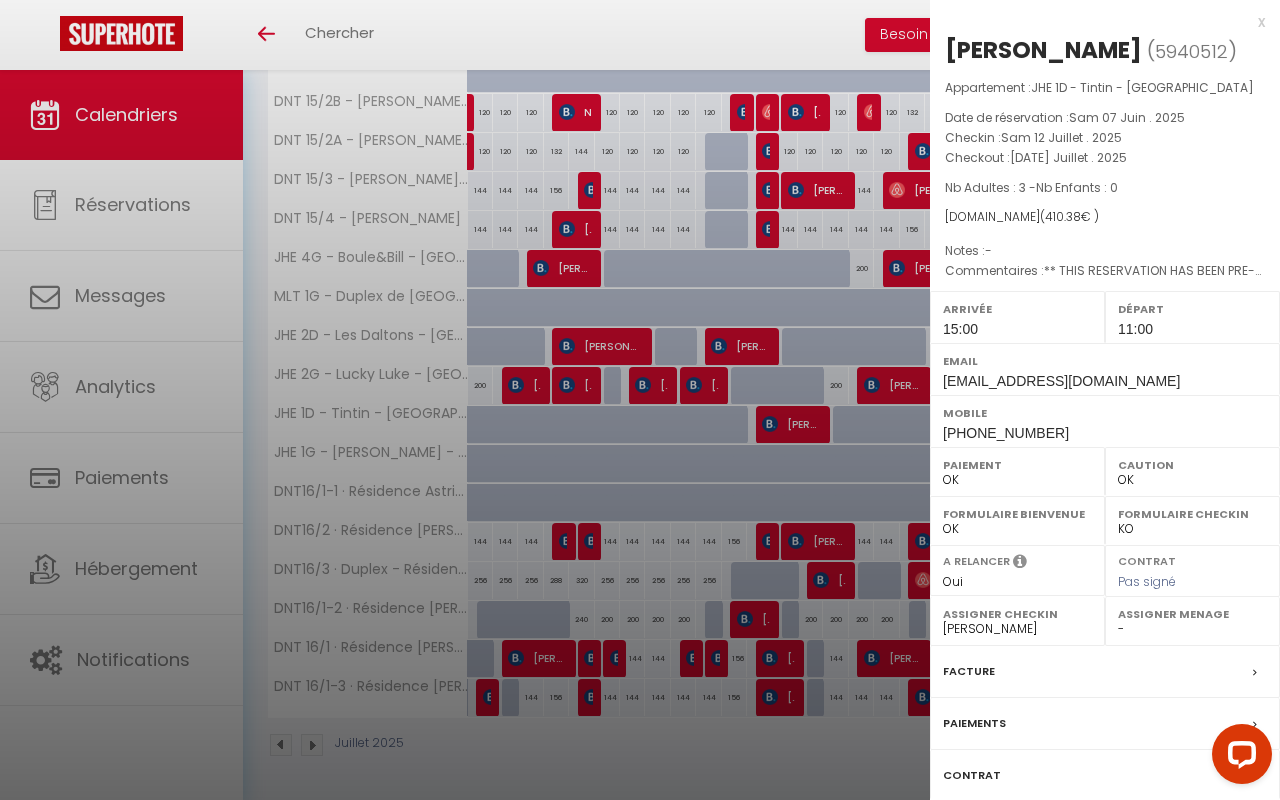 click at bounding box center (640, 400) 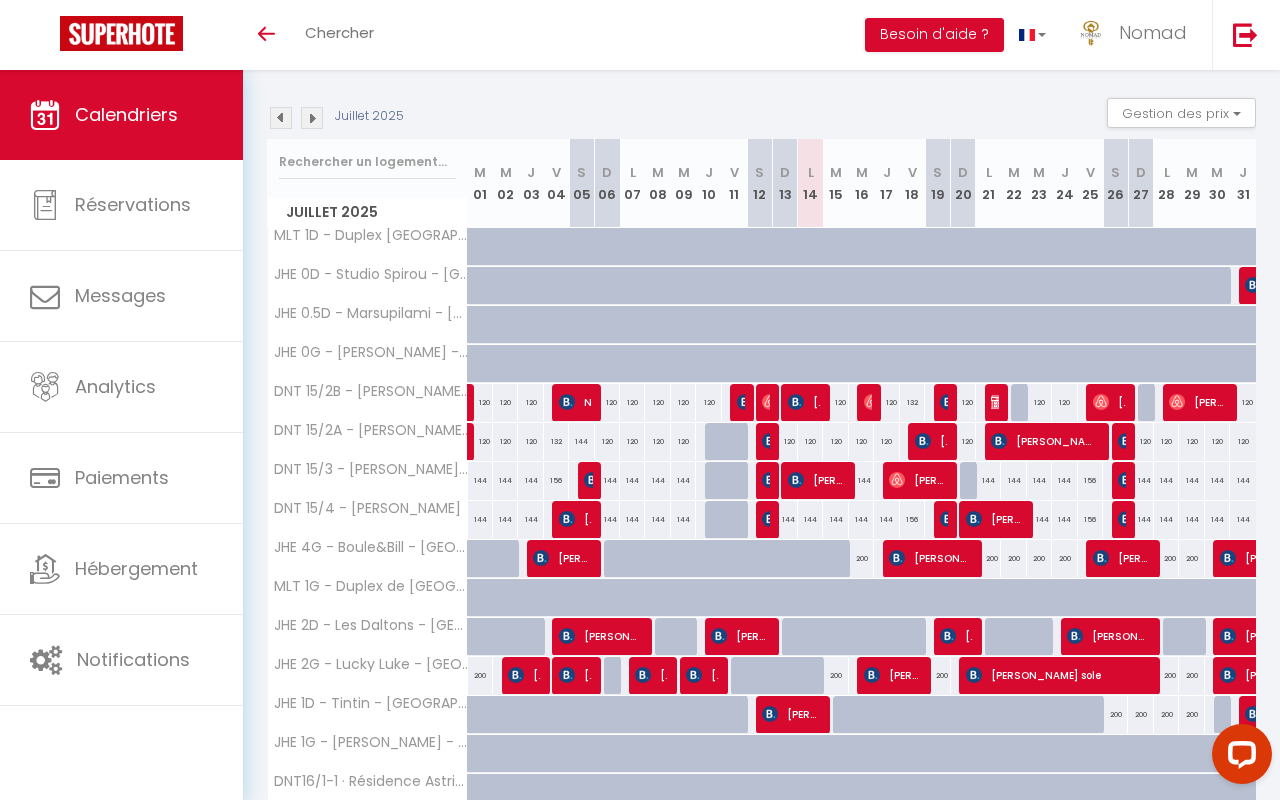 scroll, scrollTop: 196, scrollLeft: 0, axis: vertical 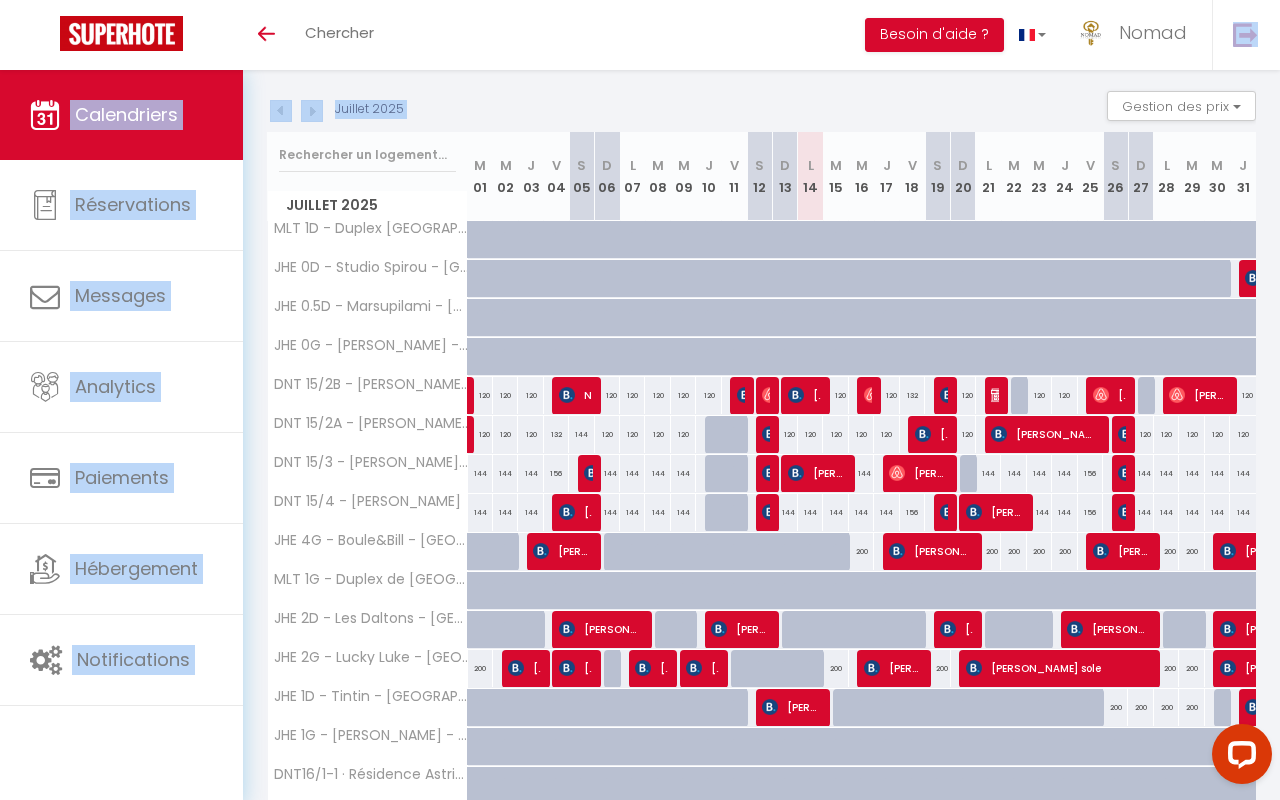 drag, startPoint x: 669, startPoint y: 53, endPoint x: 1690, endPoint y: 130, distance: 1023.8994 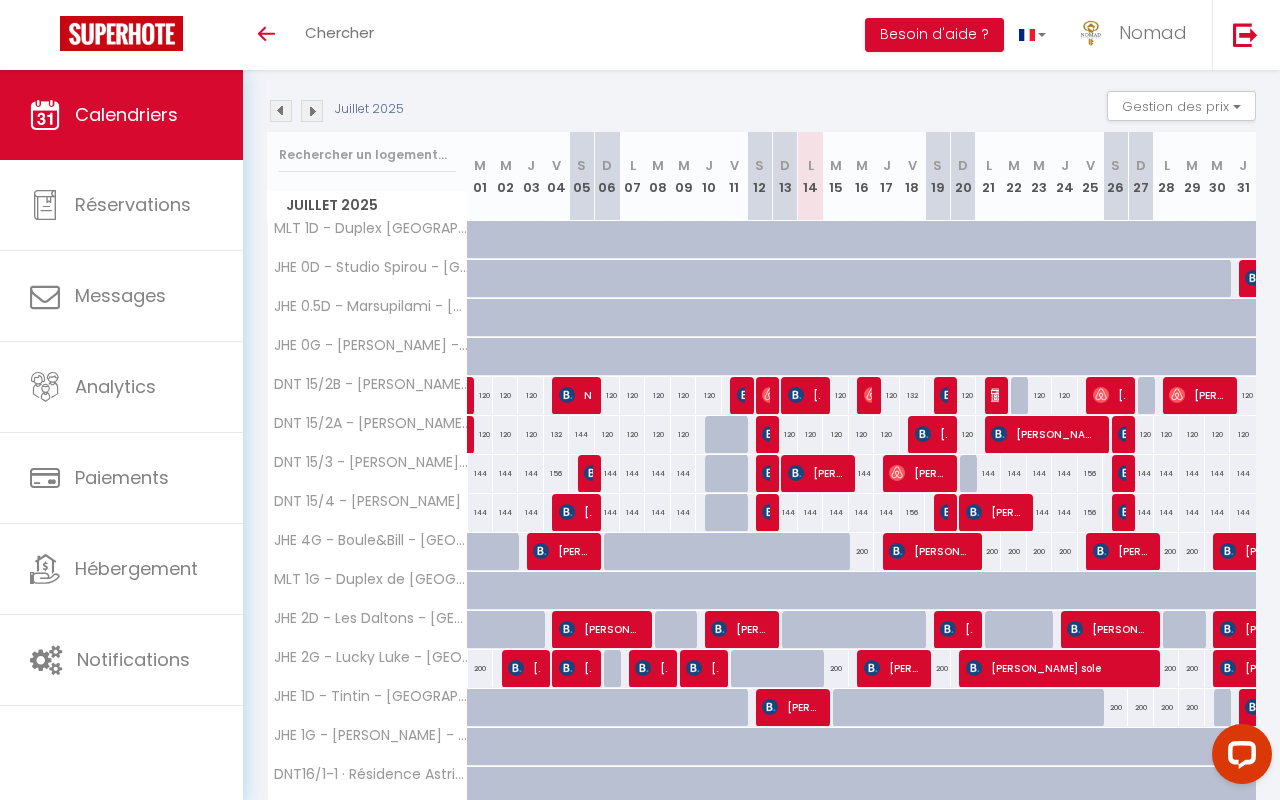 click on "Toggle menubar     Chercher   BUTTON
Besoin d'aide ?
Nomad   Paramètres        Équipe" at bounding box center (705, 35) 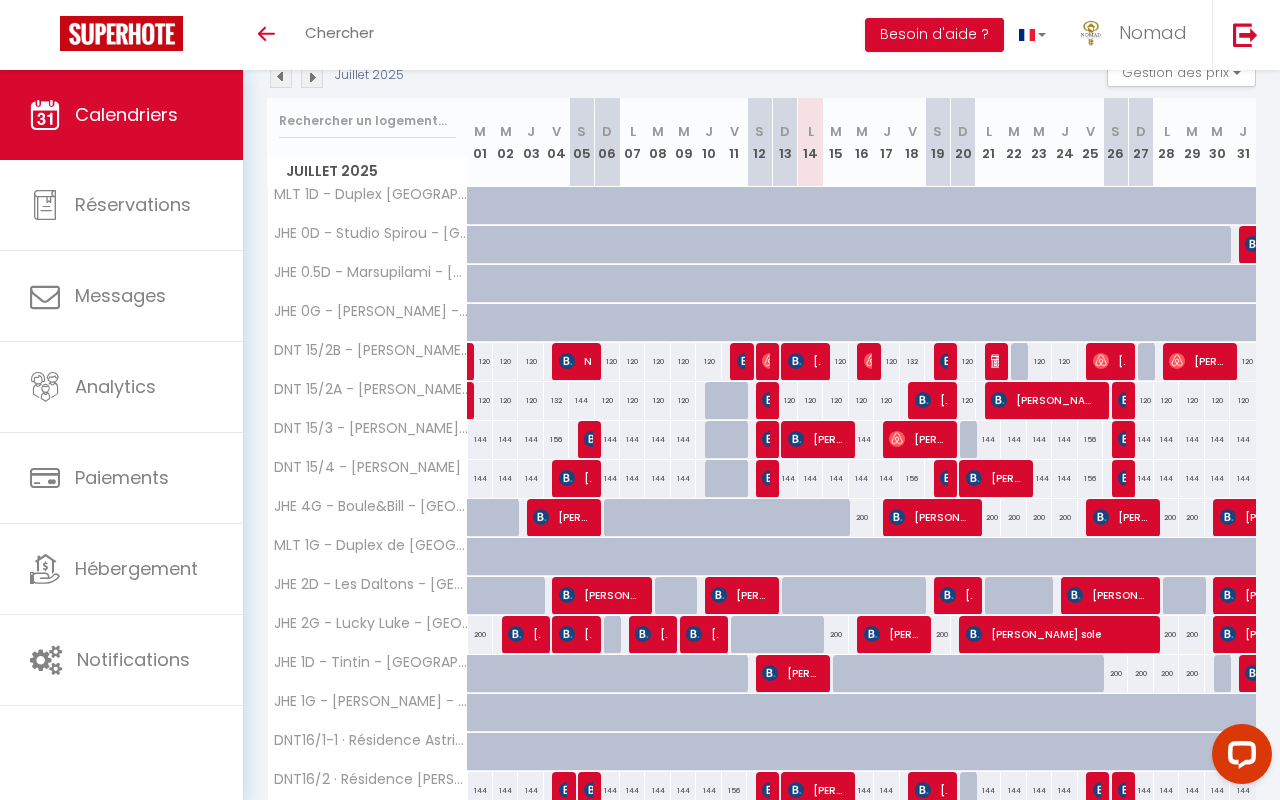 scroll, scrollTop: 231, scrollLeft: 0, axis: vertical 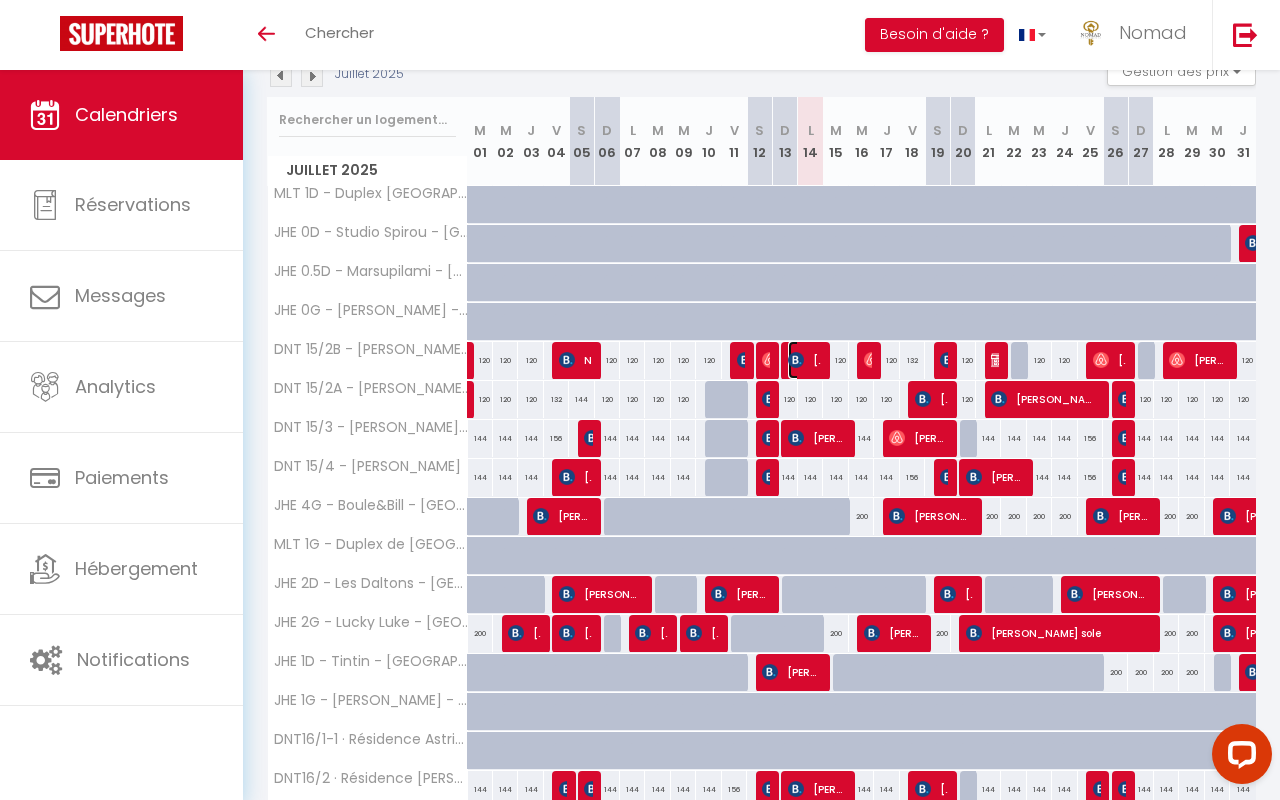 click on "[PERSON_NAME]" at bounding box center [804, 360] 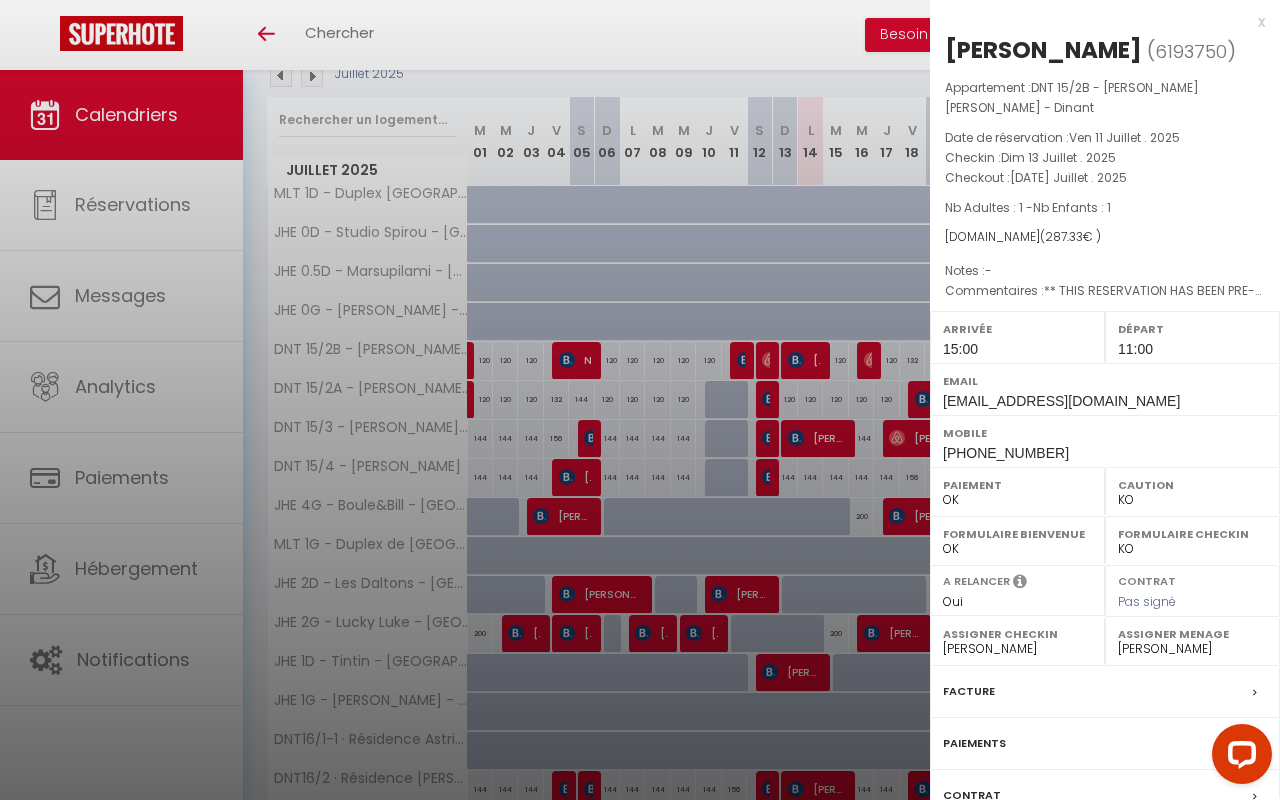click at bounding box center [640, 400] 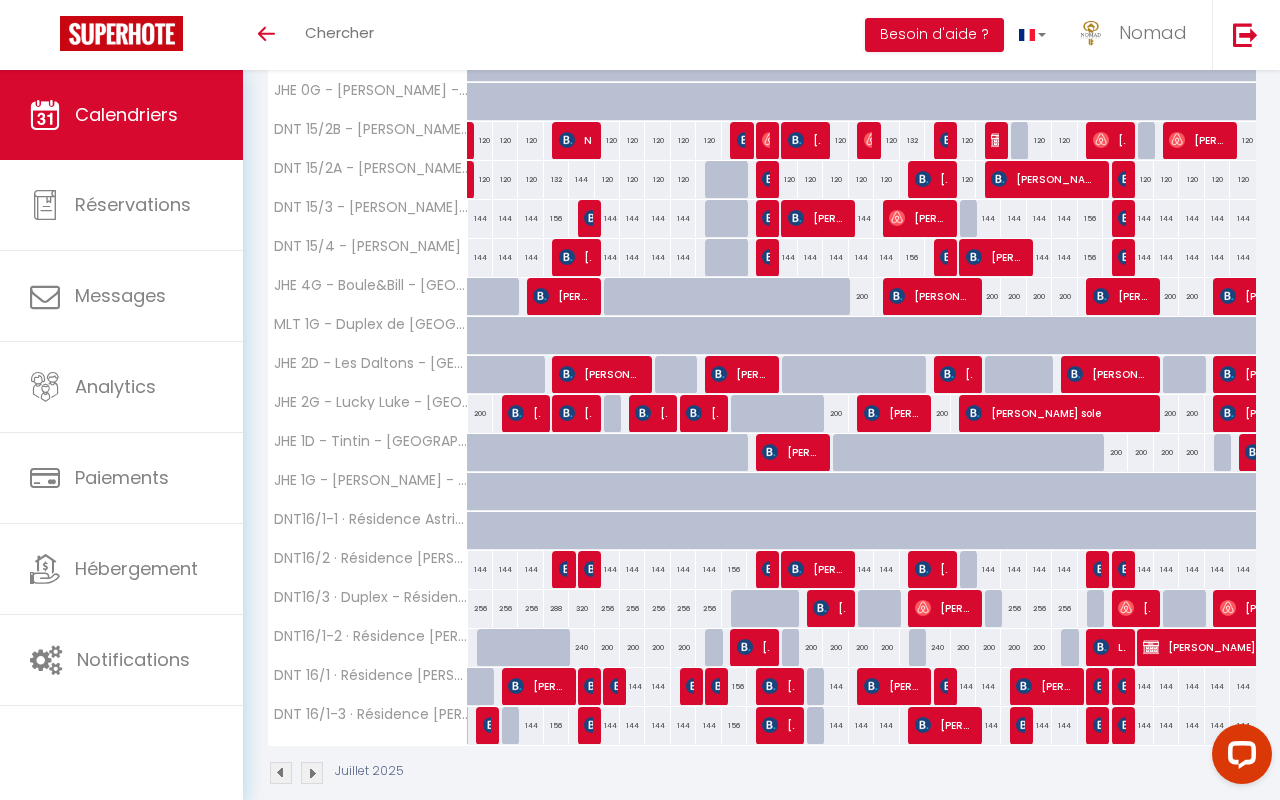 scroll, scrollTop: 479, scrollLeft: 0, axis: vertical 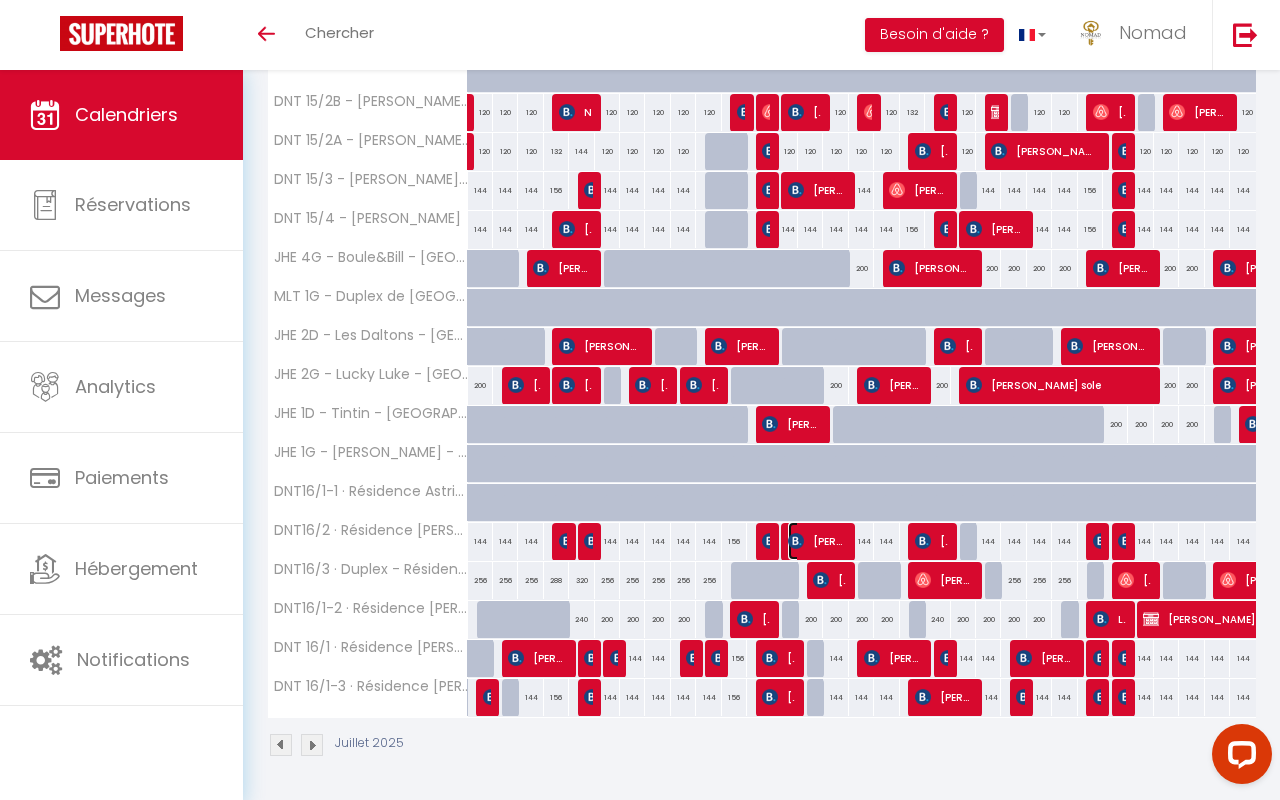 click on "[PERSON_NAME]" at bounding box center [817, 541] 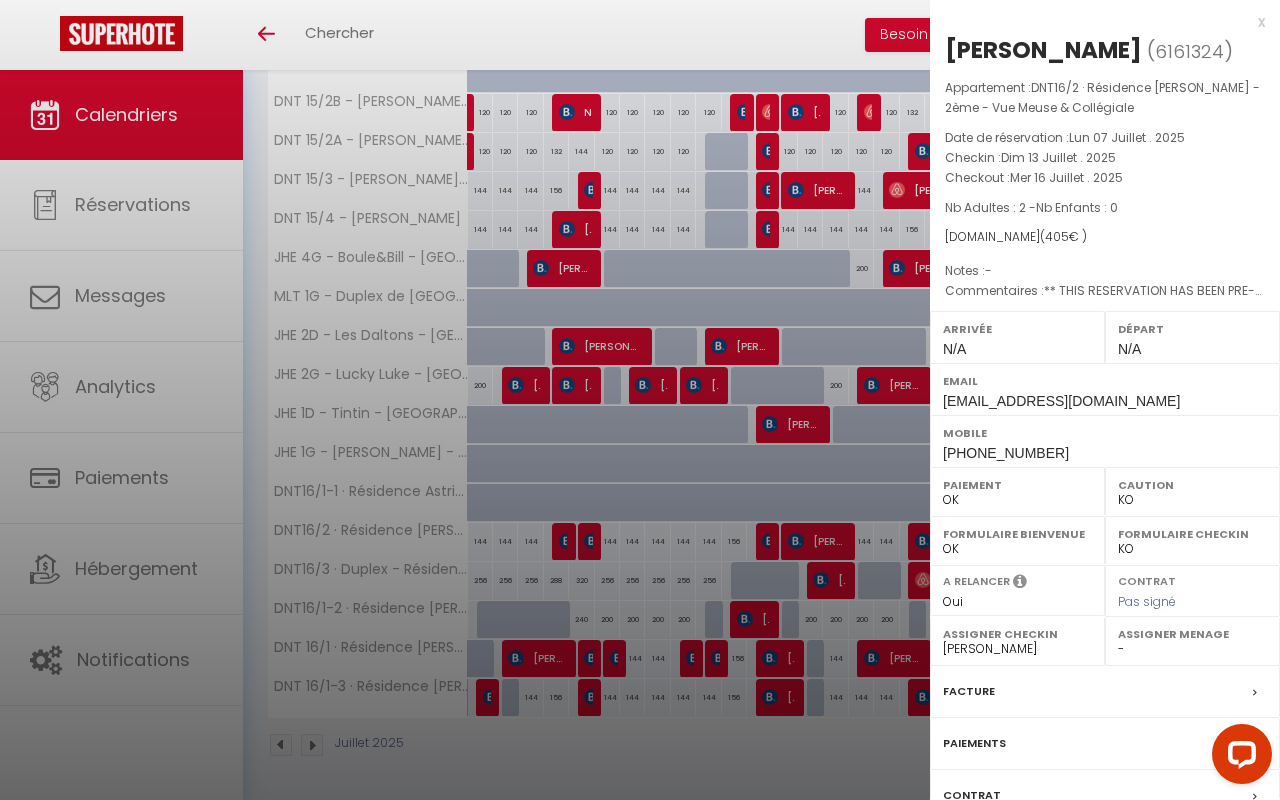 click at bounding box center (640, 400) 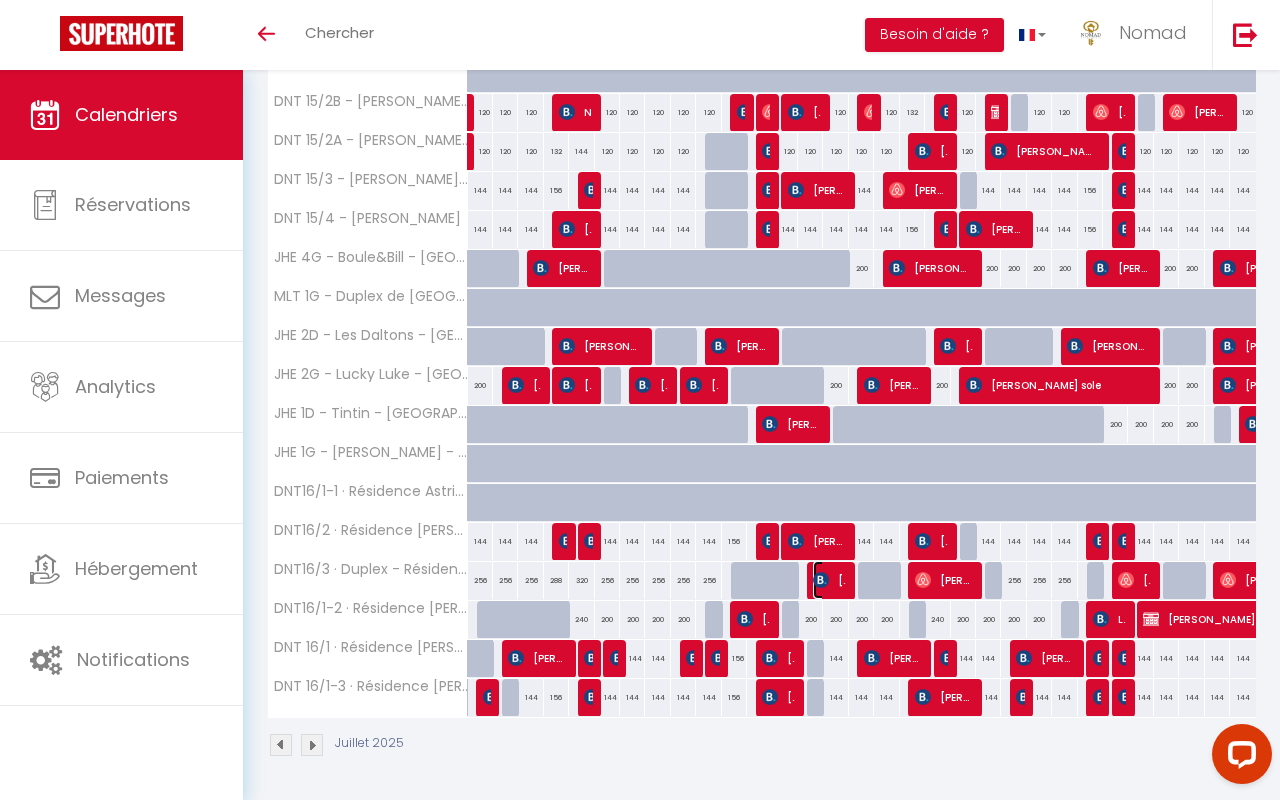 click on "[PERSON_NAME]" at bounding box center (829, 580) 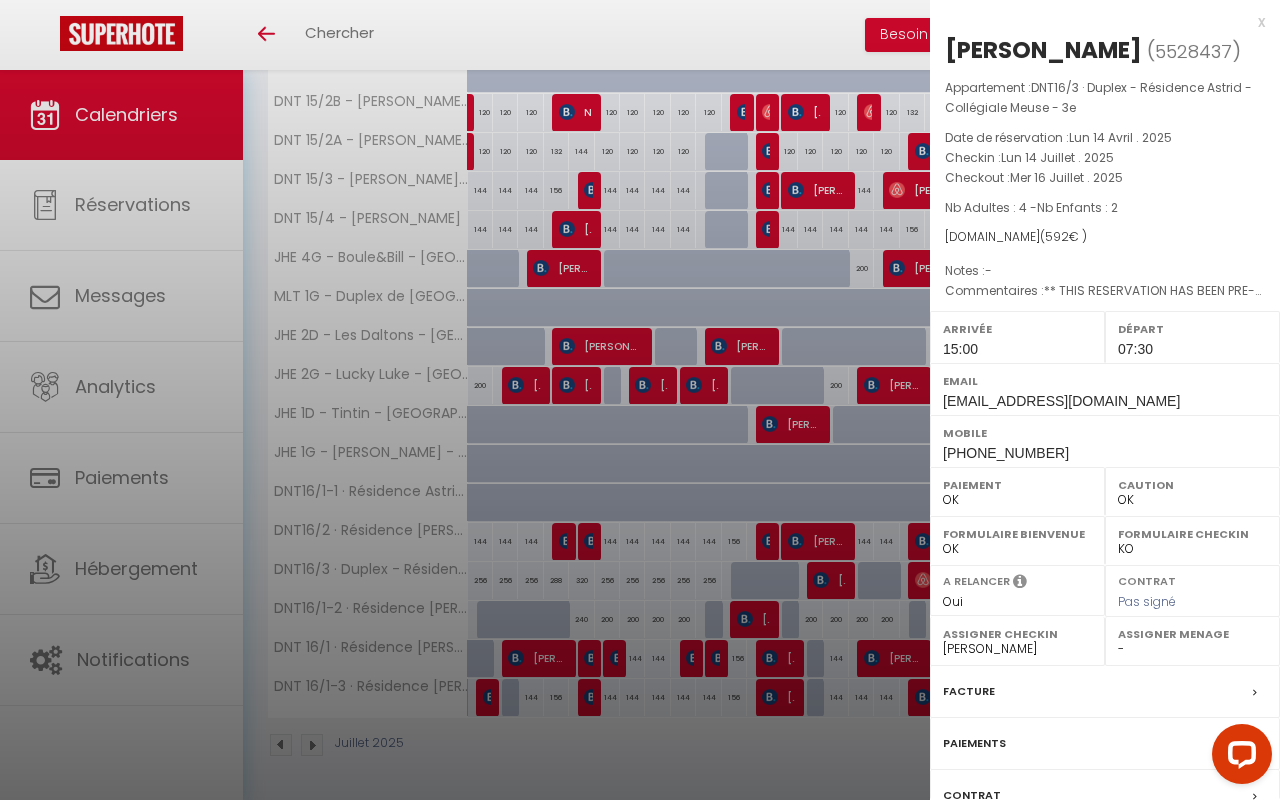 click at bounding box center (640, 400) 